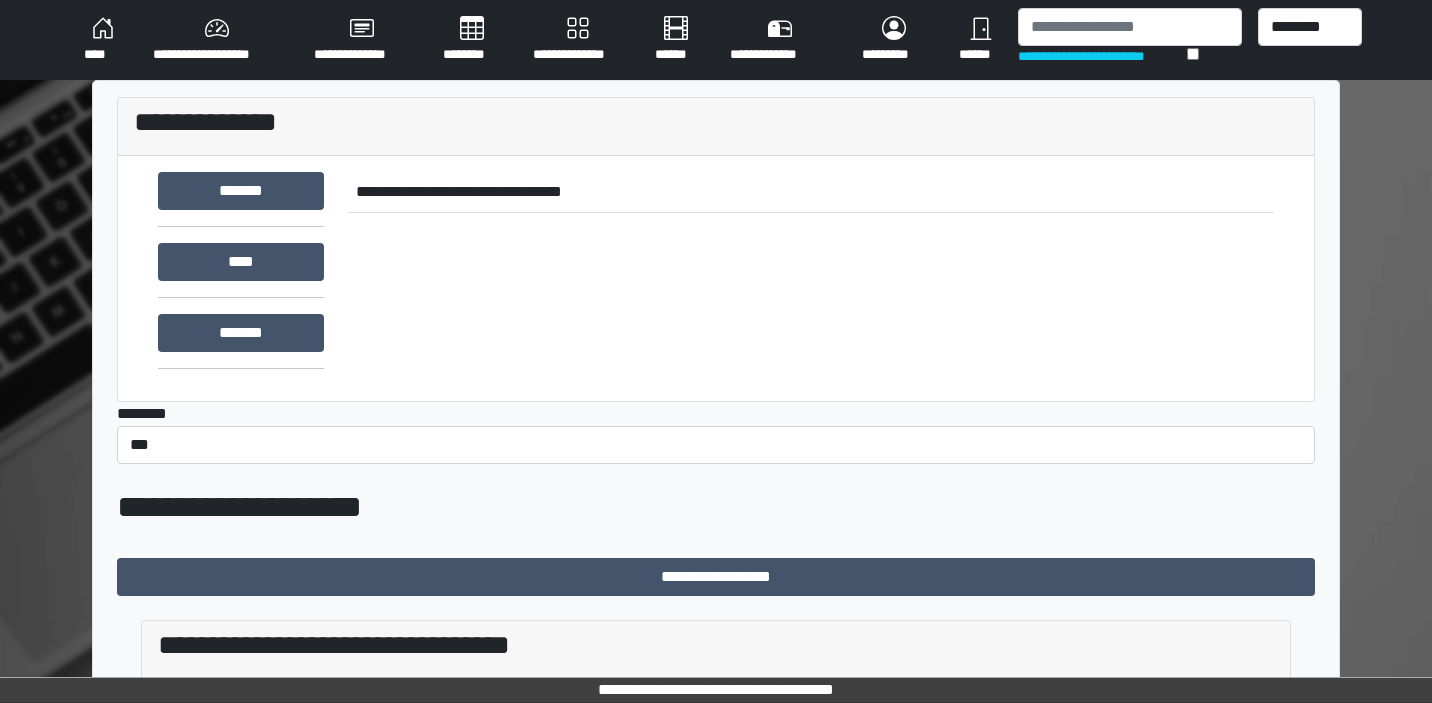 scroll, scrollTop: 0, scrollLeft: 0, axis: both 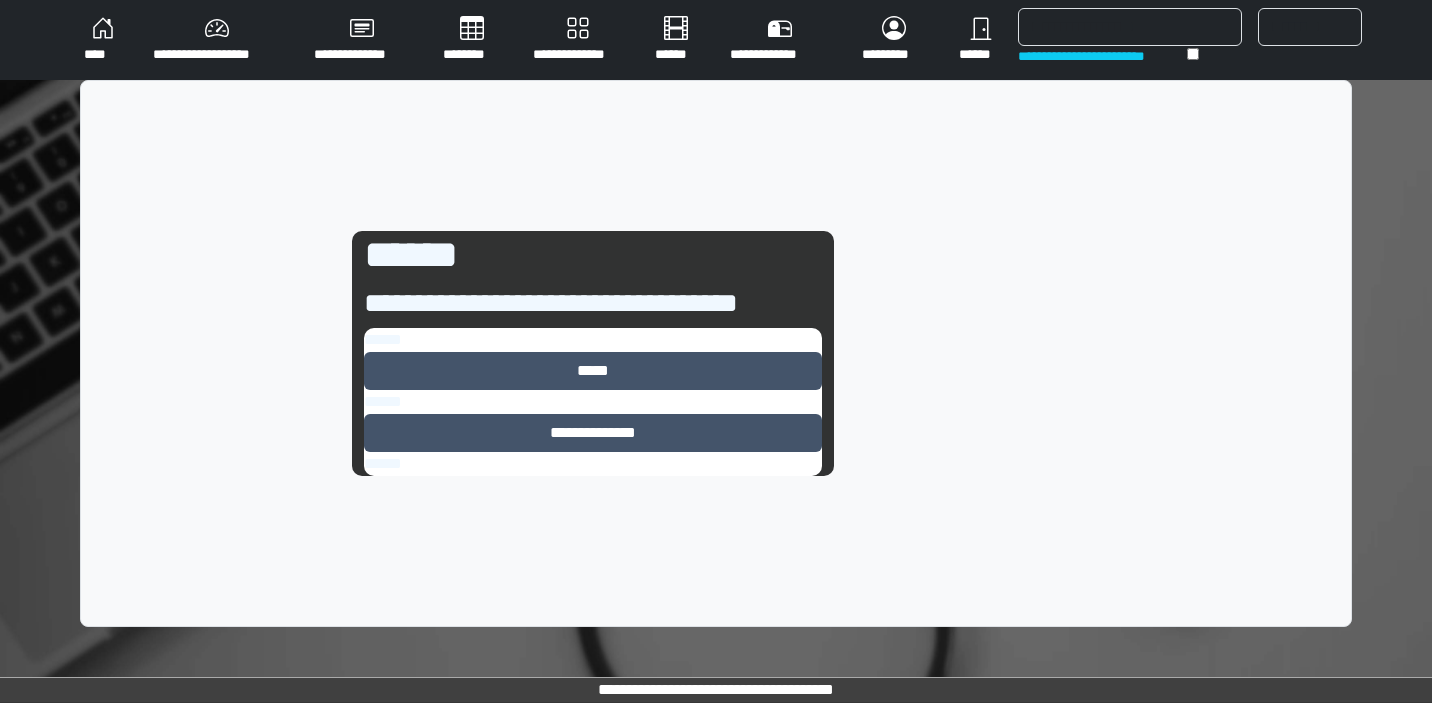 click on "*****" at bounding box center (593, 371) 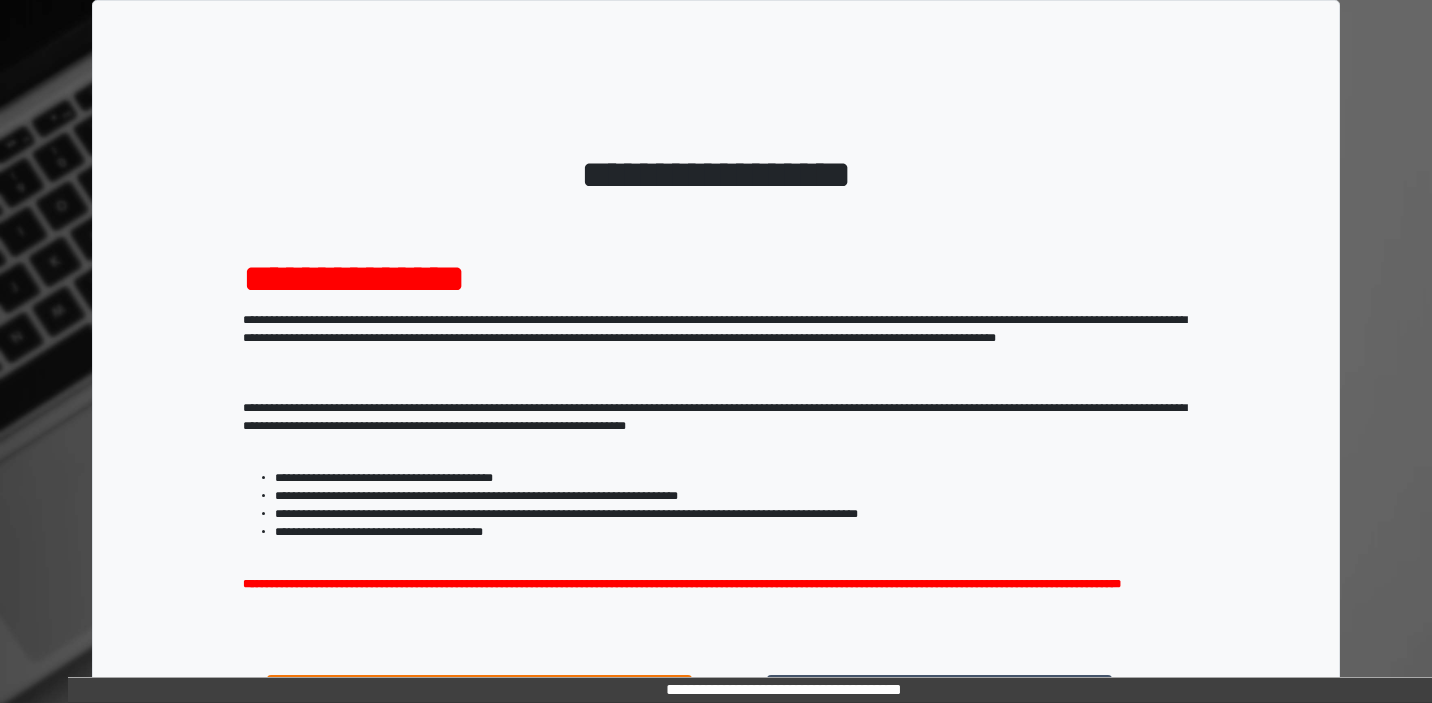 scroll, scrollTop: 0, scrollLeft: 0, axis: both 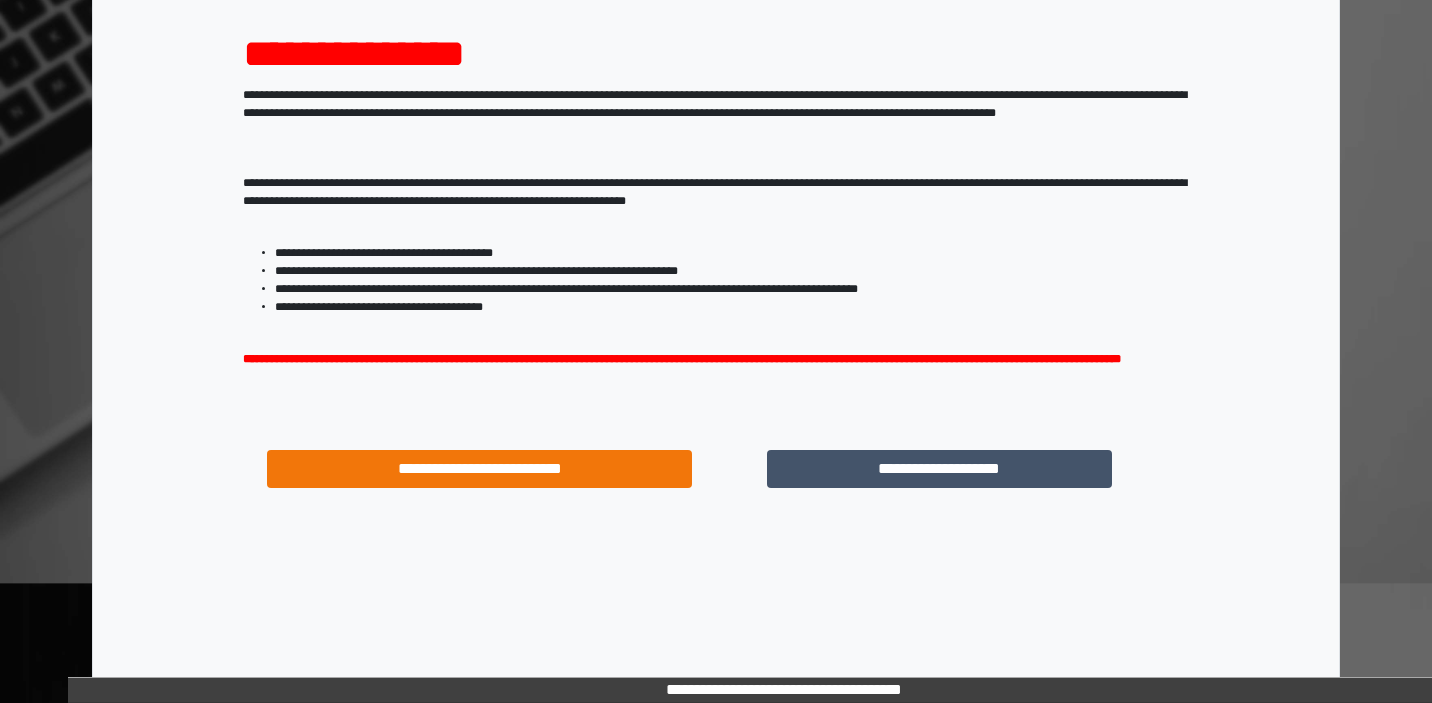 click on "**********" at bounding box center [939, 469] 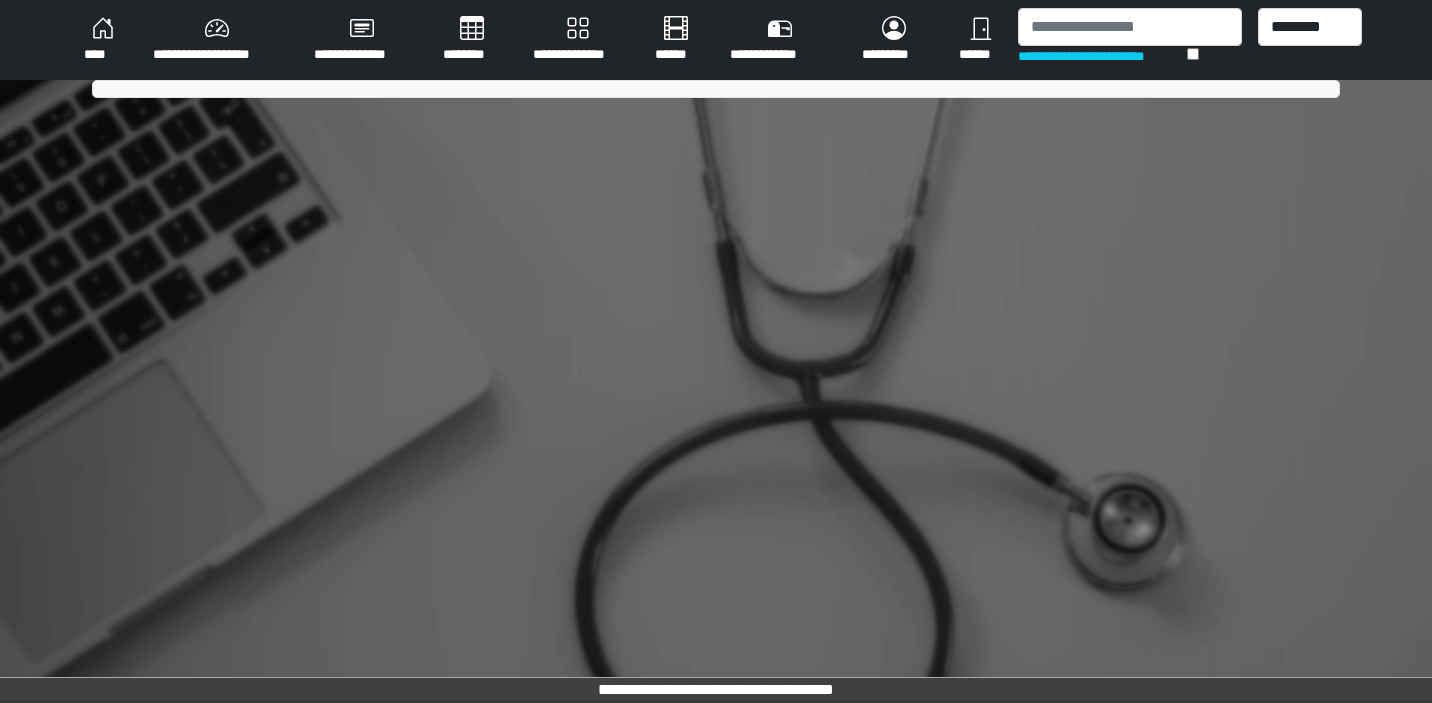 scroll, scrollTop: 0, scrollLeft: 0, axis: both 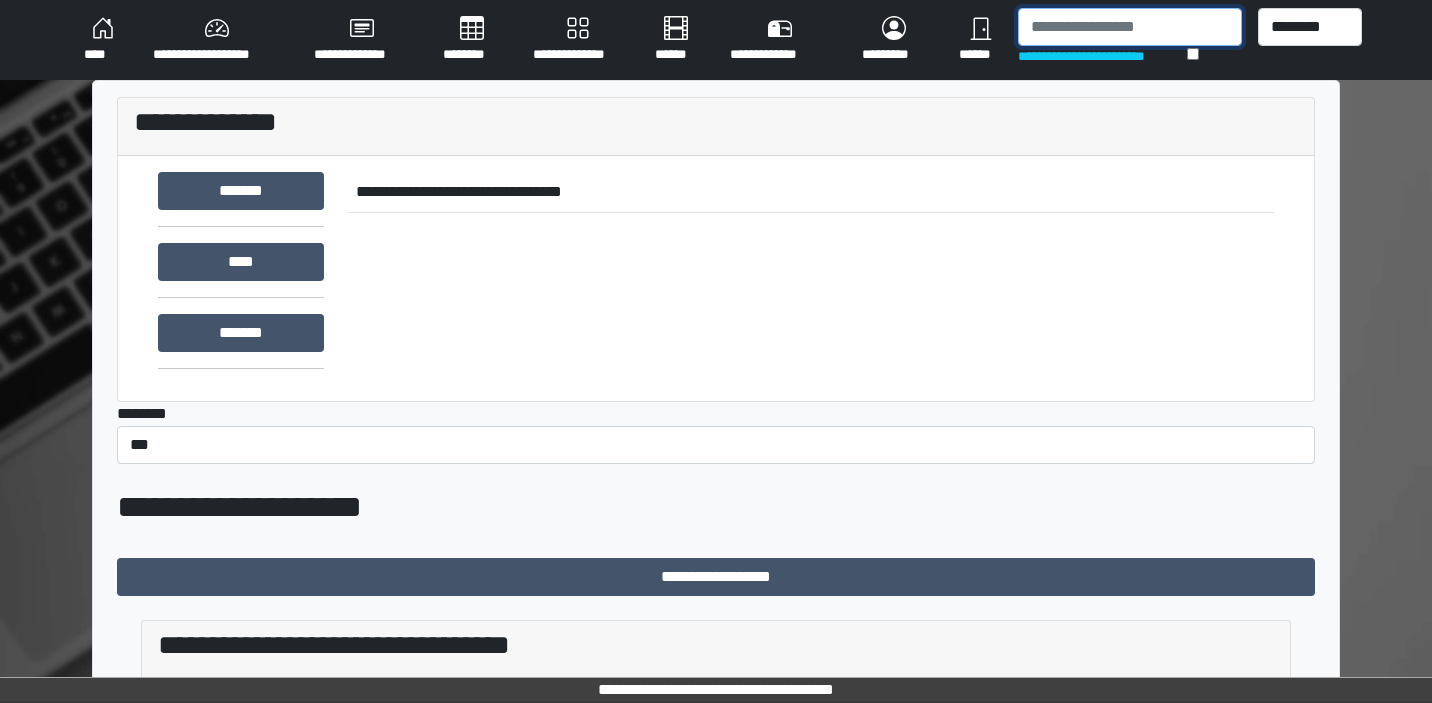 click at bounding box center [1129, 27] 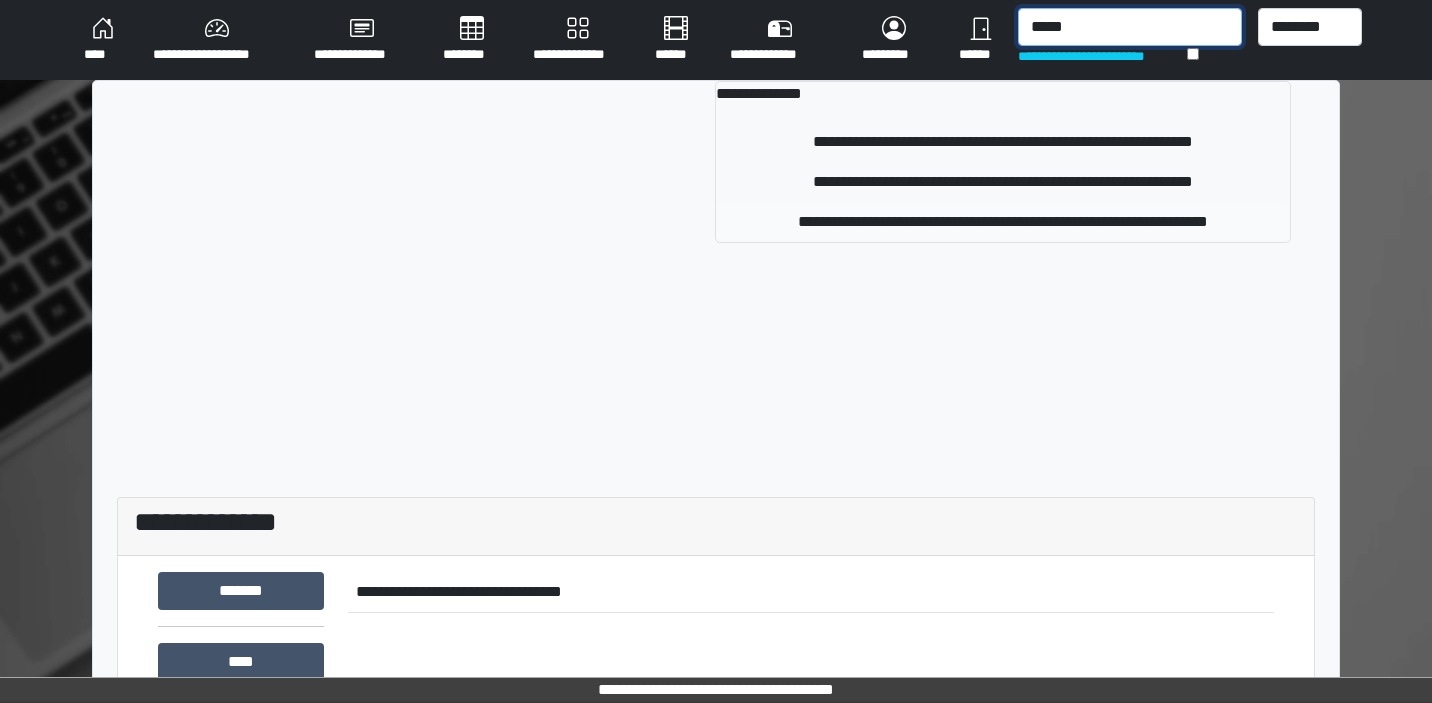 type on "*****" 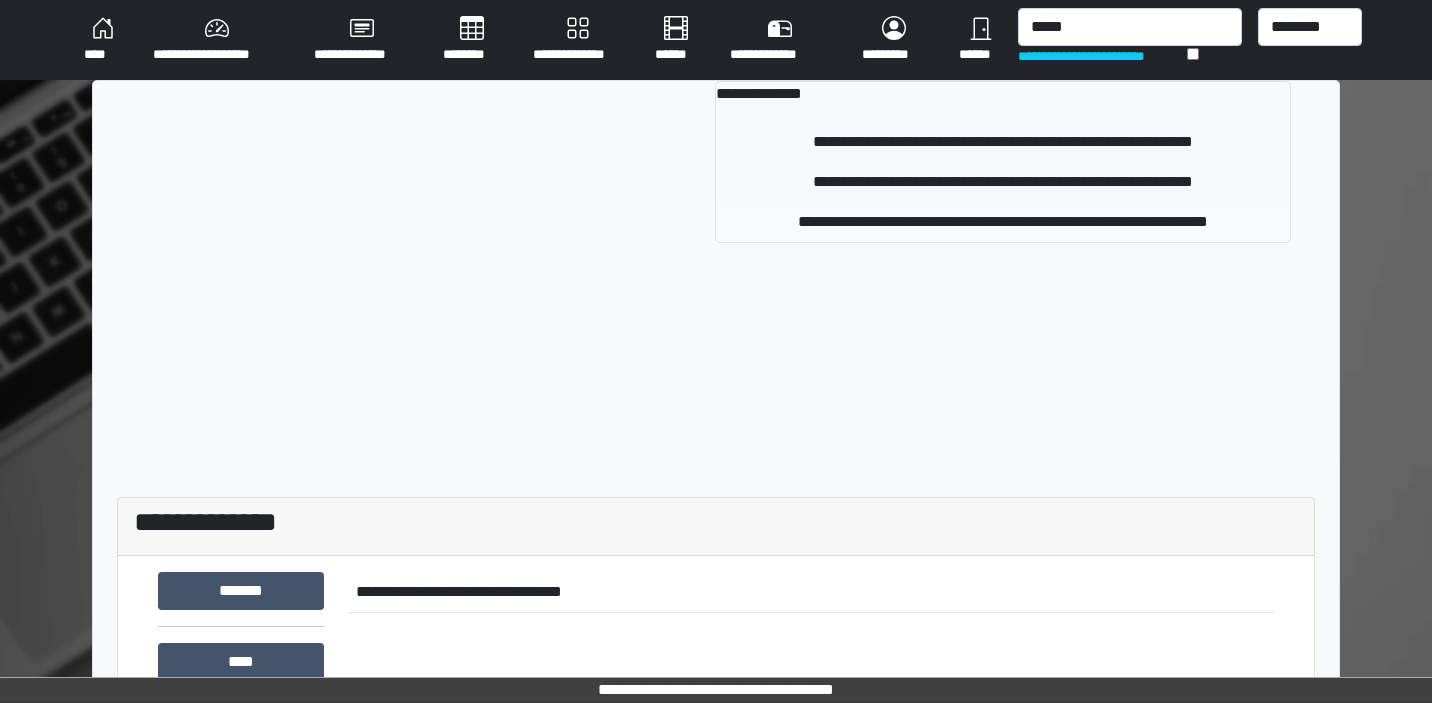 click on "**********" at bounding box center (1003, 222) 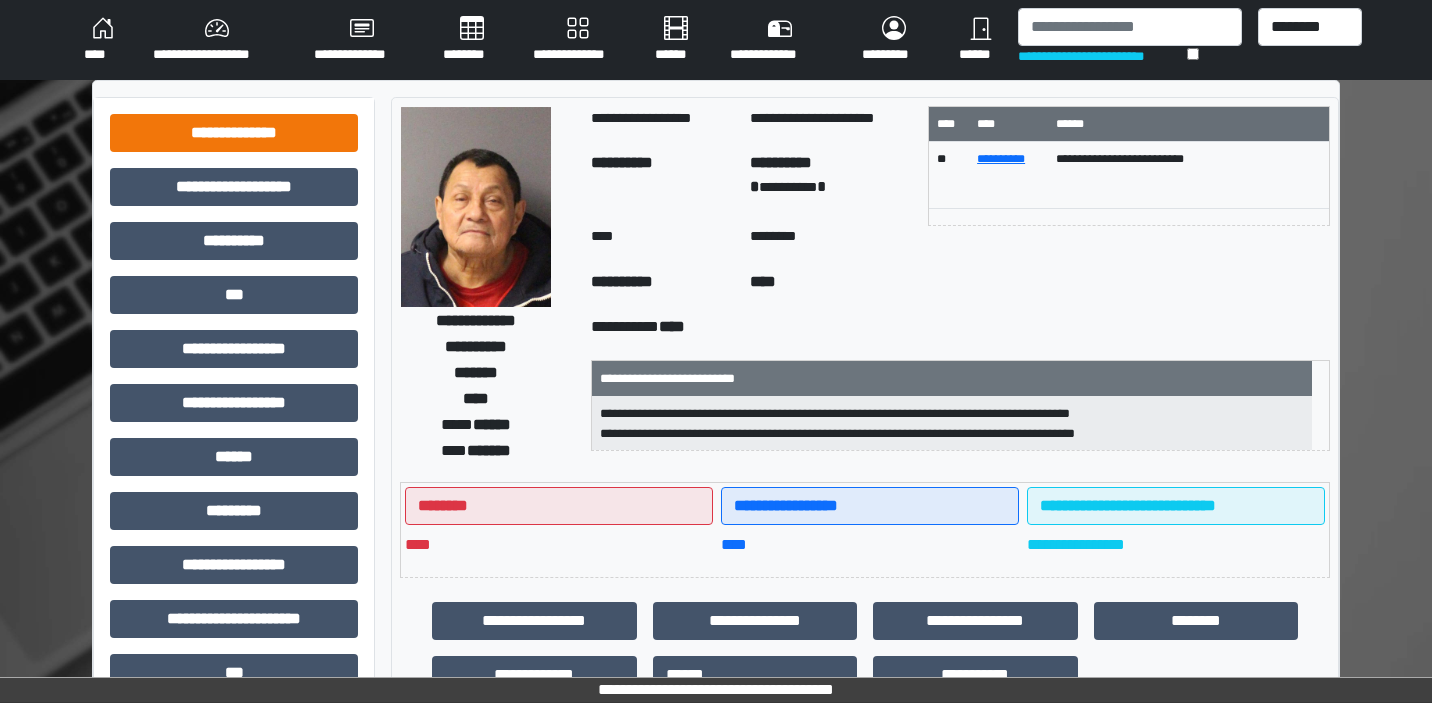 click on "**********" at bounding box center [234, 133] 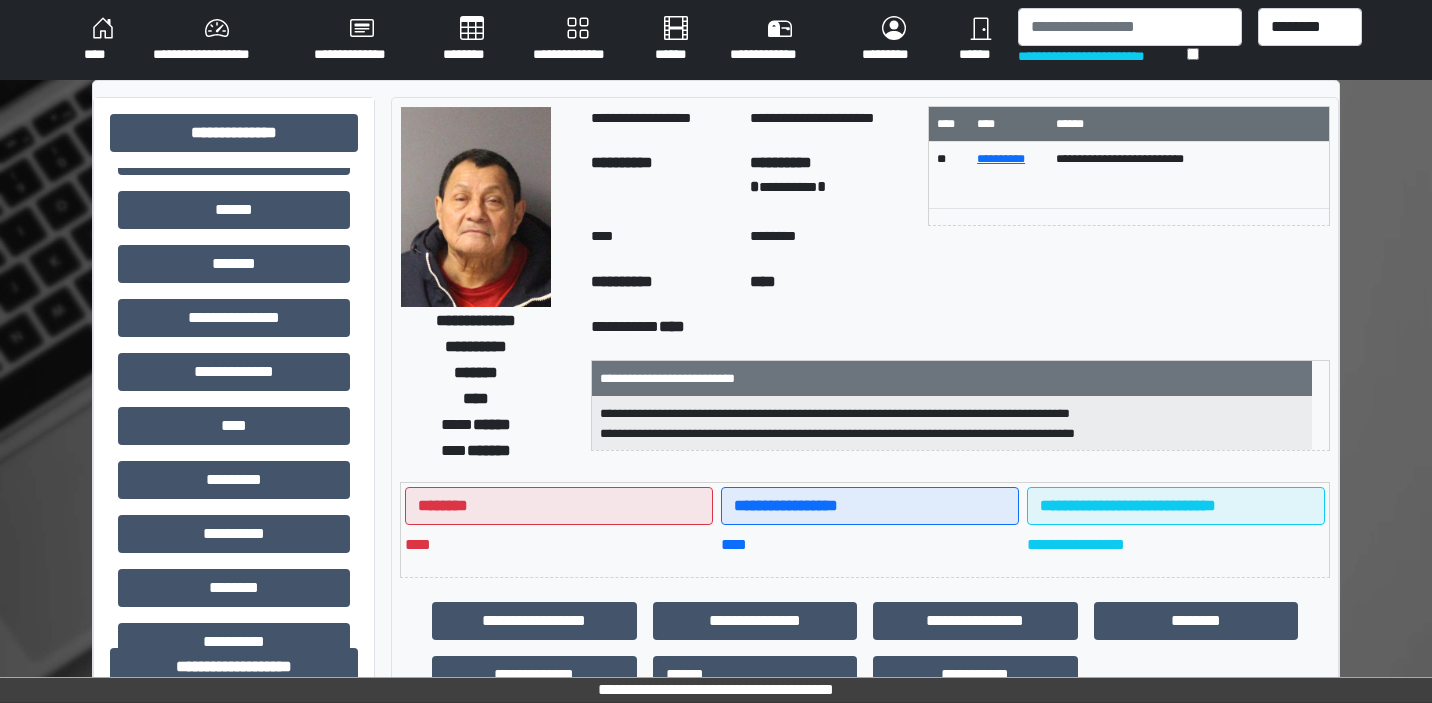 scroll, scrollTop: 505, scrollLeft: 0, axis: vertical 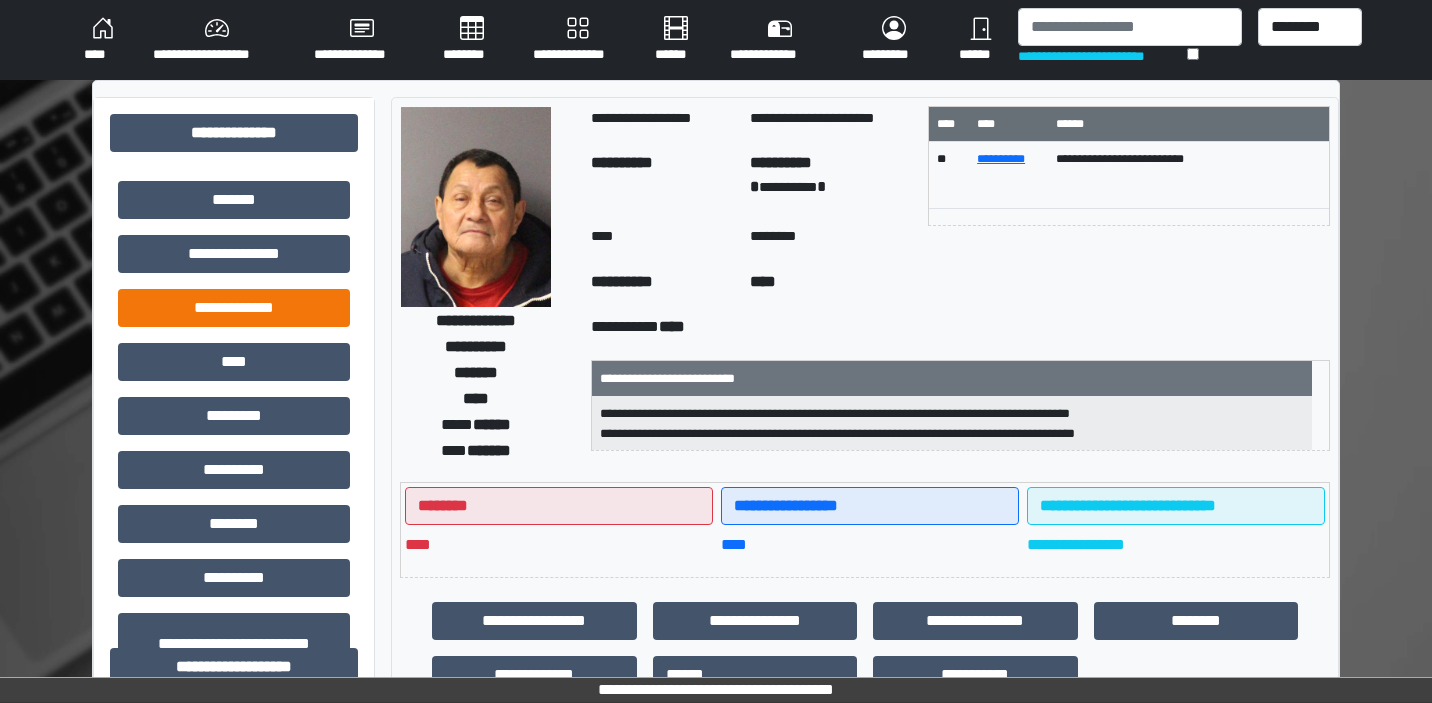 click on "**********" at bounding box center [234, 308] 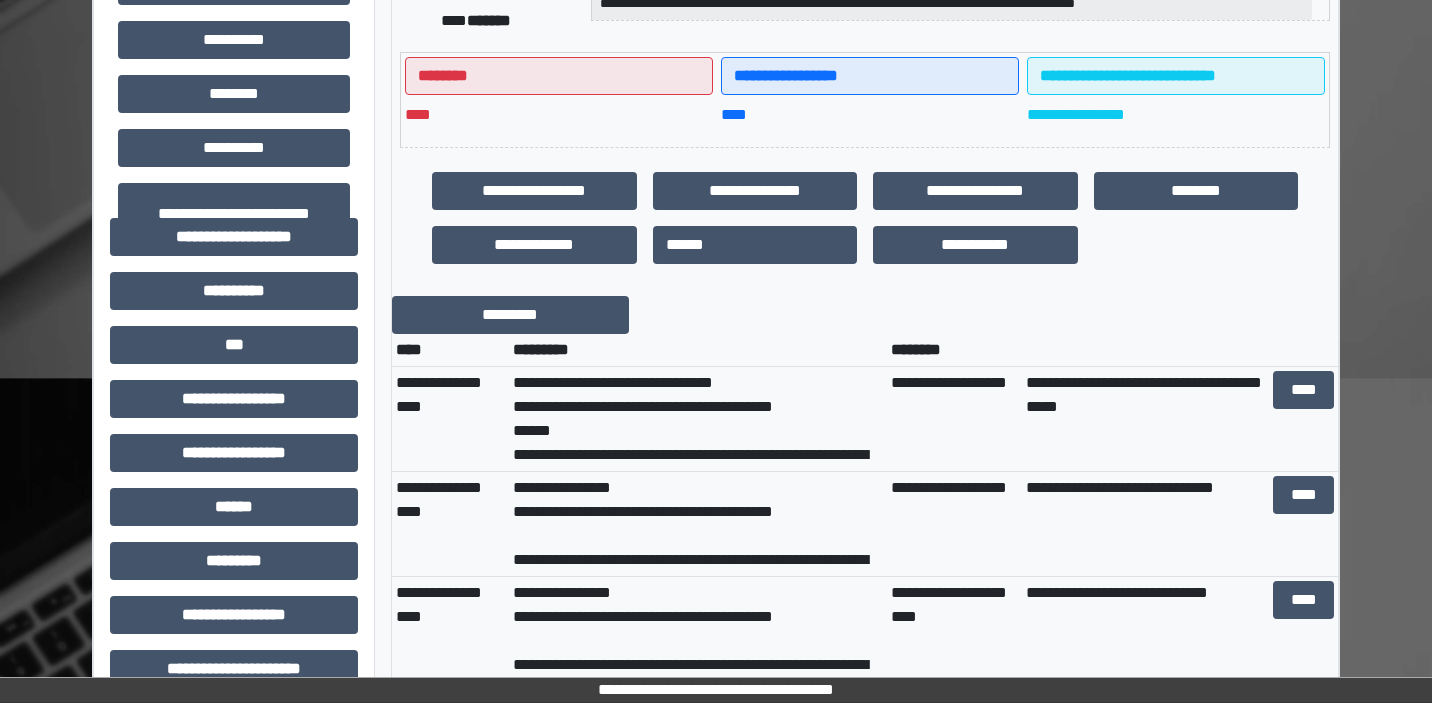 scroll, scrollTop: 452, scrollLeft: 0, axis: vertical 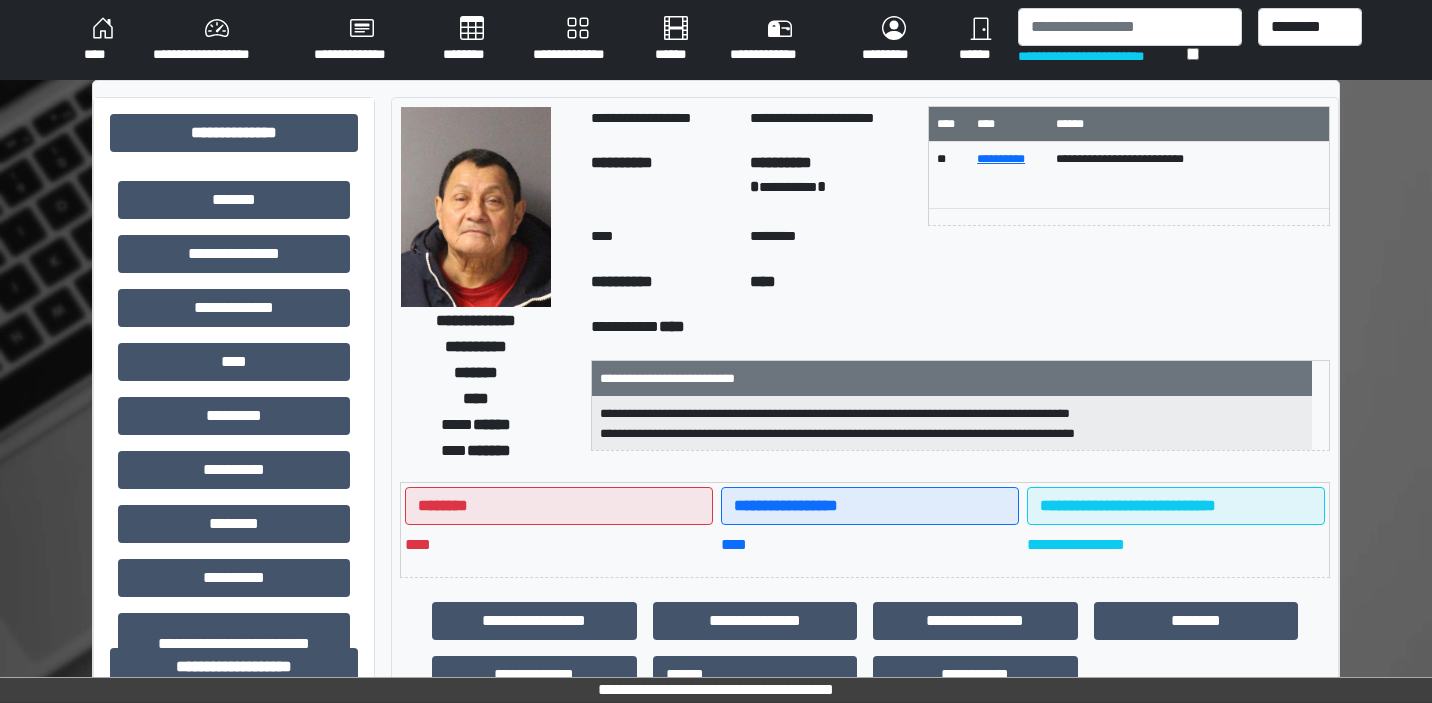 click on "********" at bounding box center (472, 40) 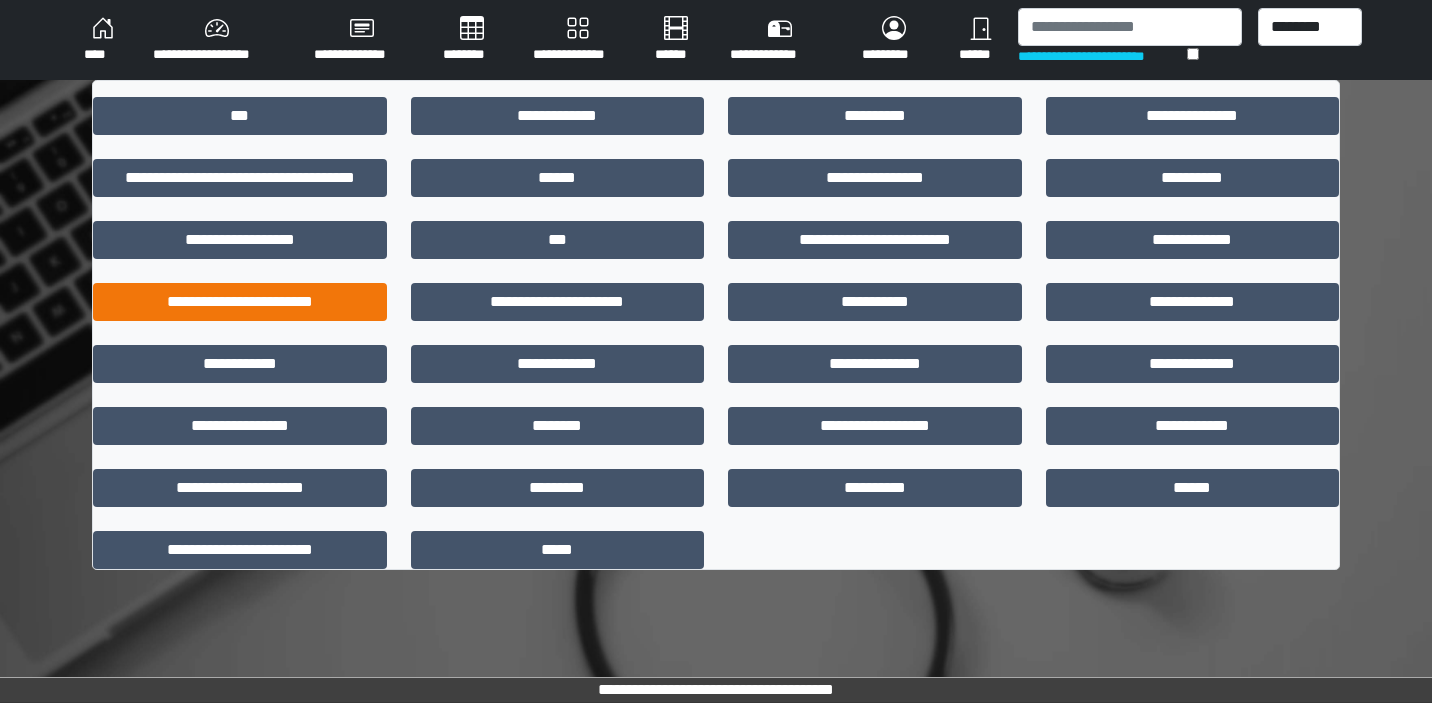 click on "**********" at bounding box center [240, 302] 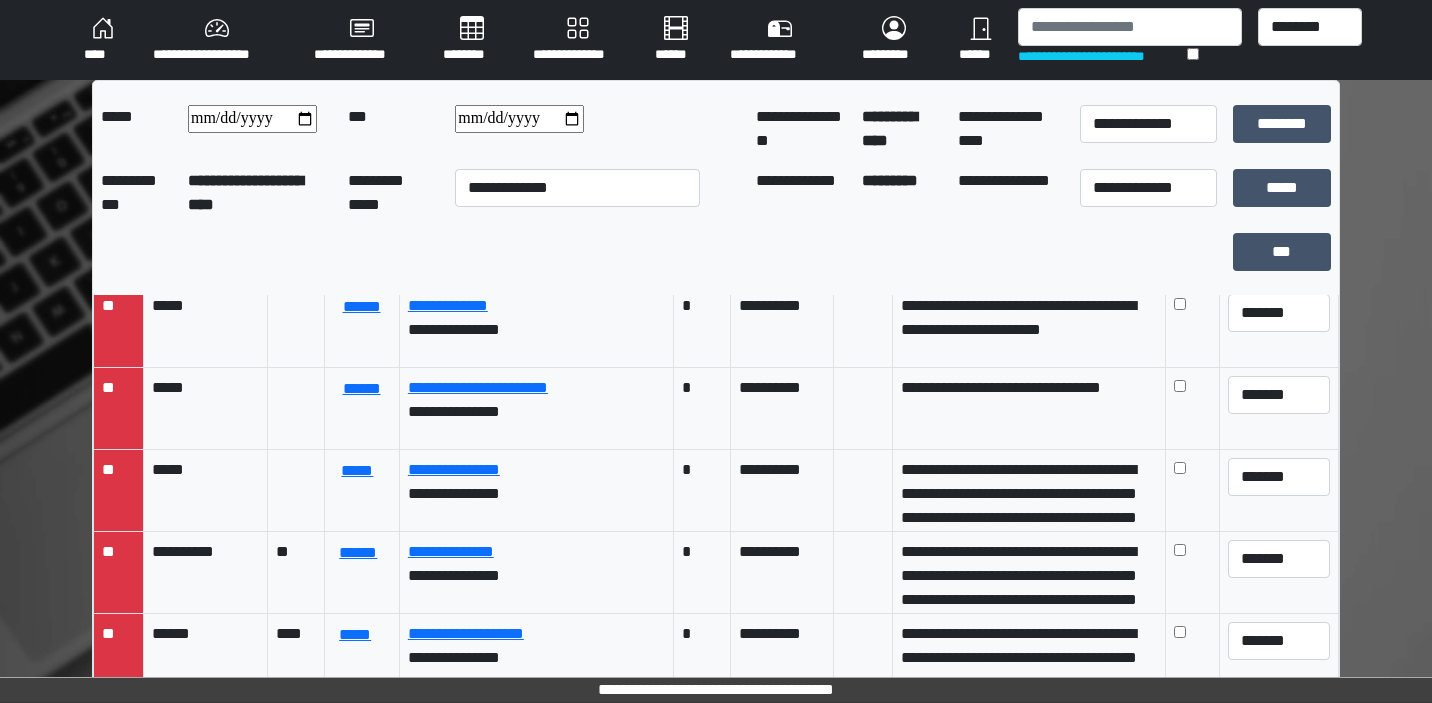 scroll, scrollTop: 126, scrollLeft: 0, axis: vertical 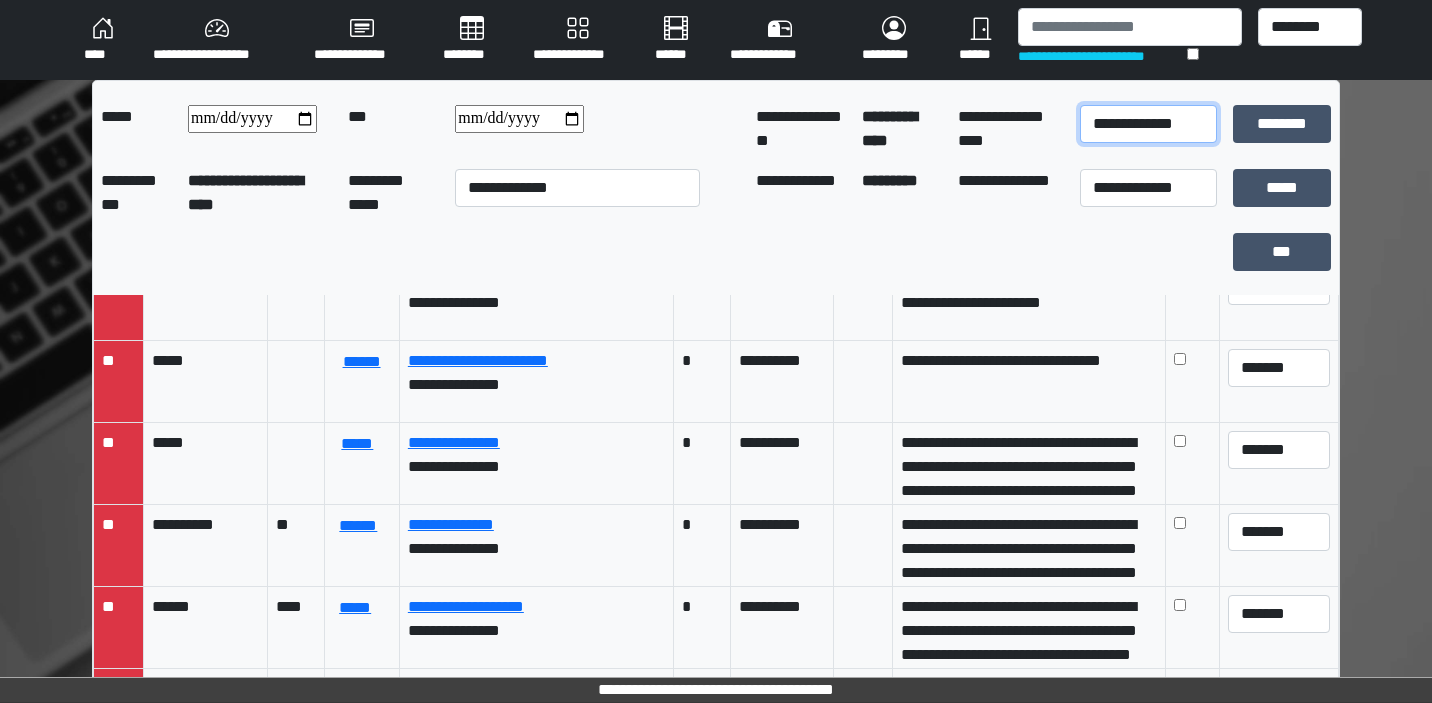 select on "*" 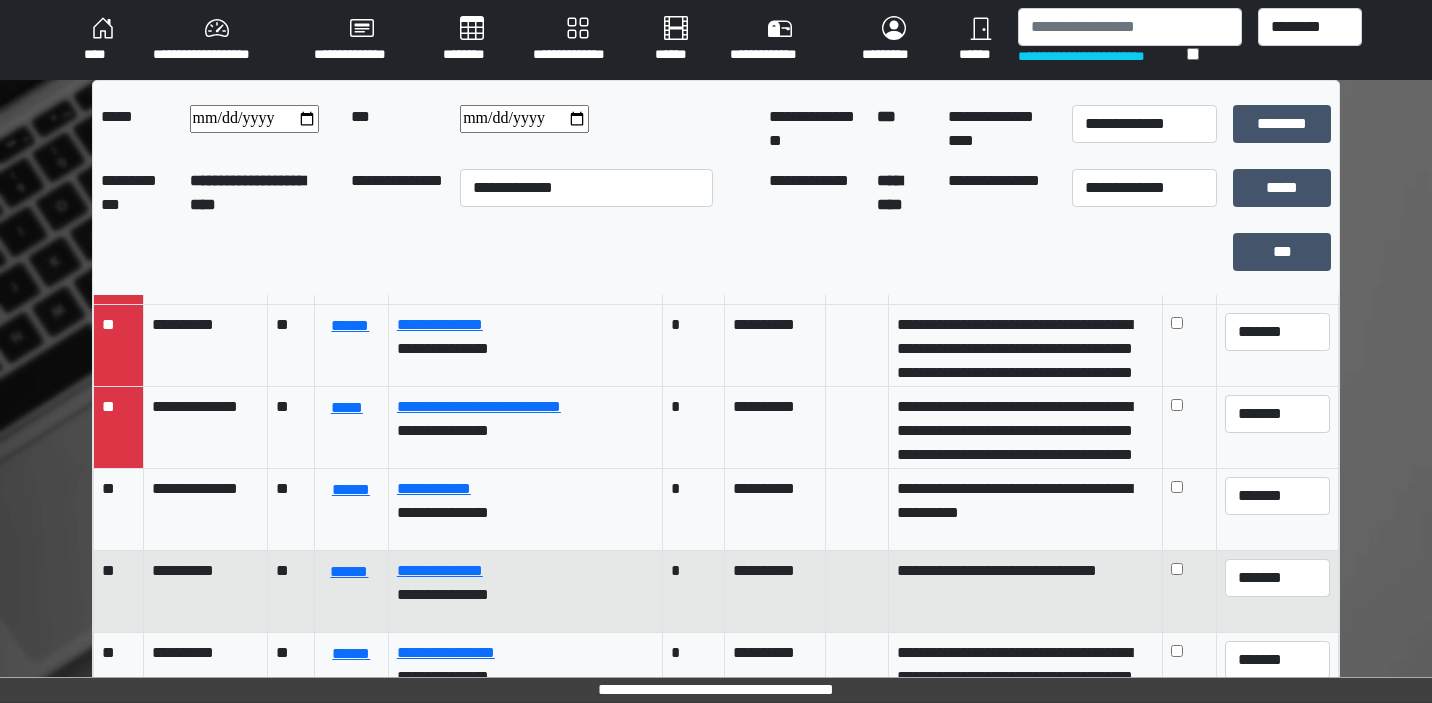 scroll, scrollTop: 244, scrollLeft: 0, axis: vertical 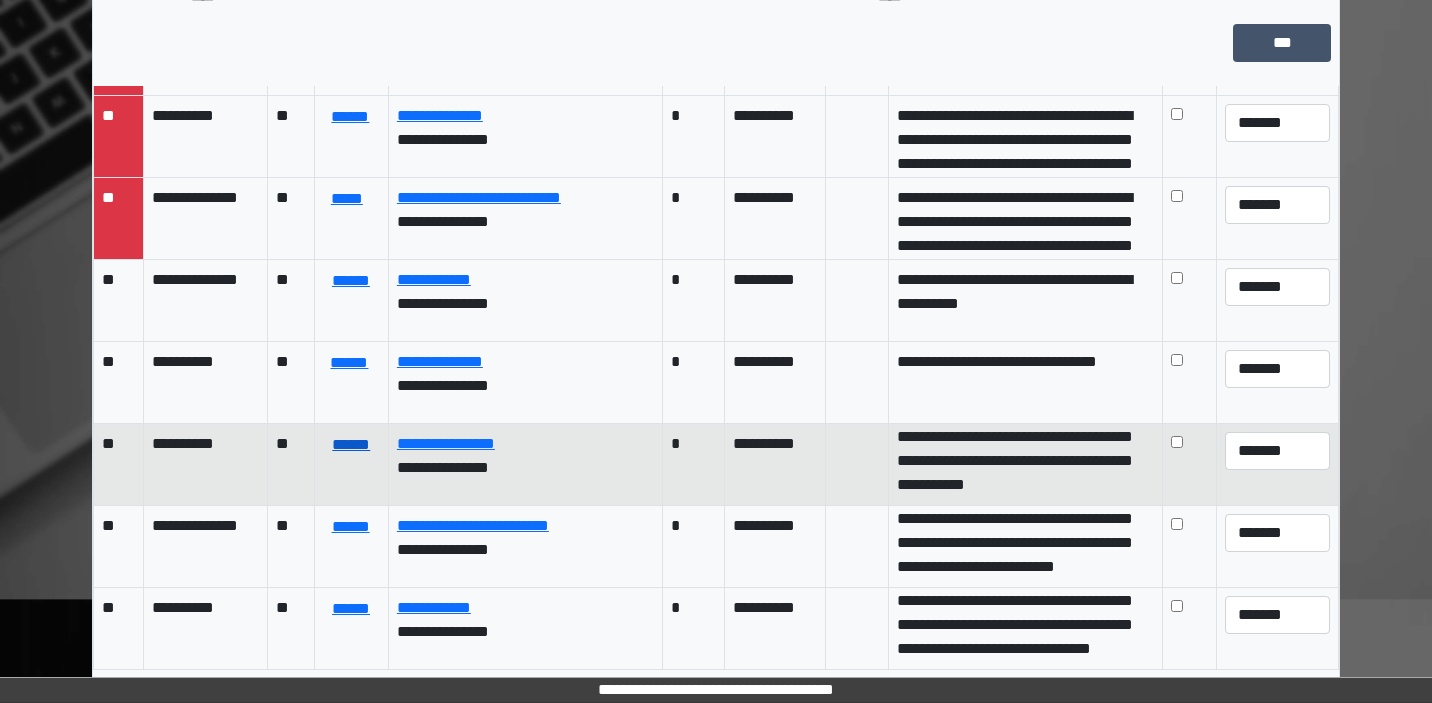 click on "******" at bounding box center [351, 445] 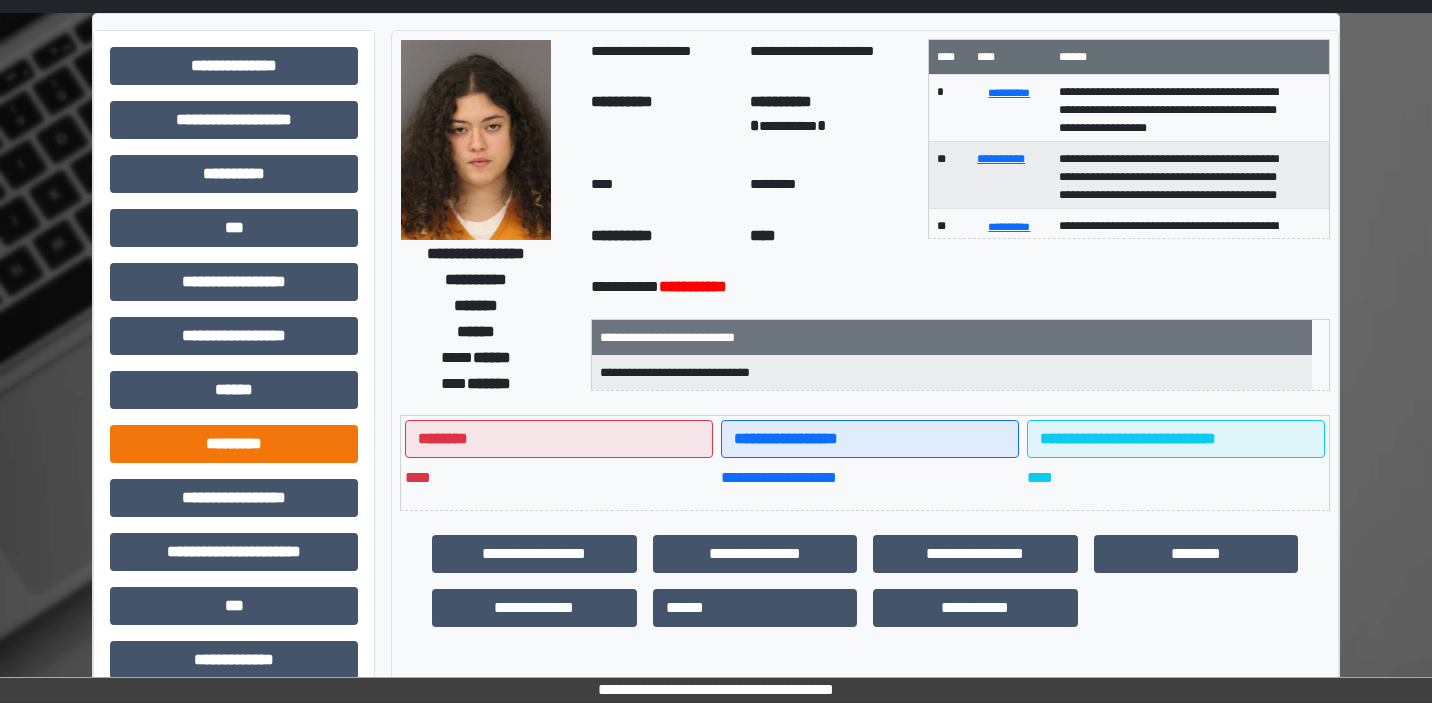 scroll, scrollTop: 47, scrollLeft: 0, axis: vertical 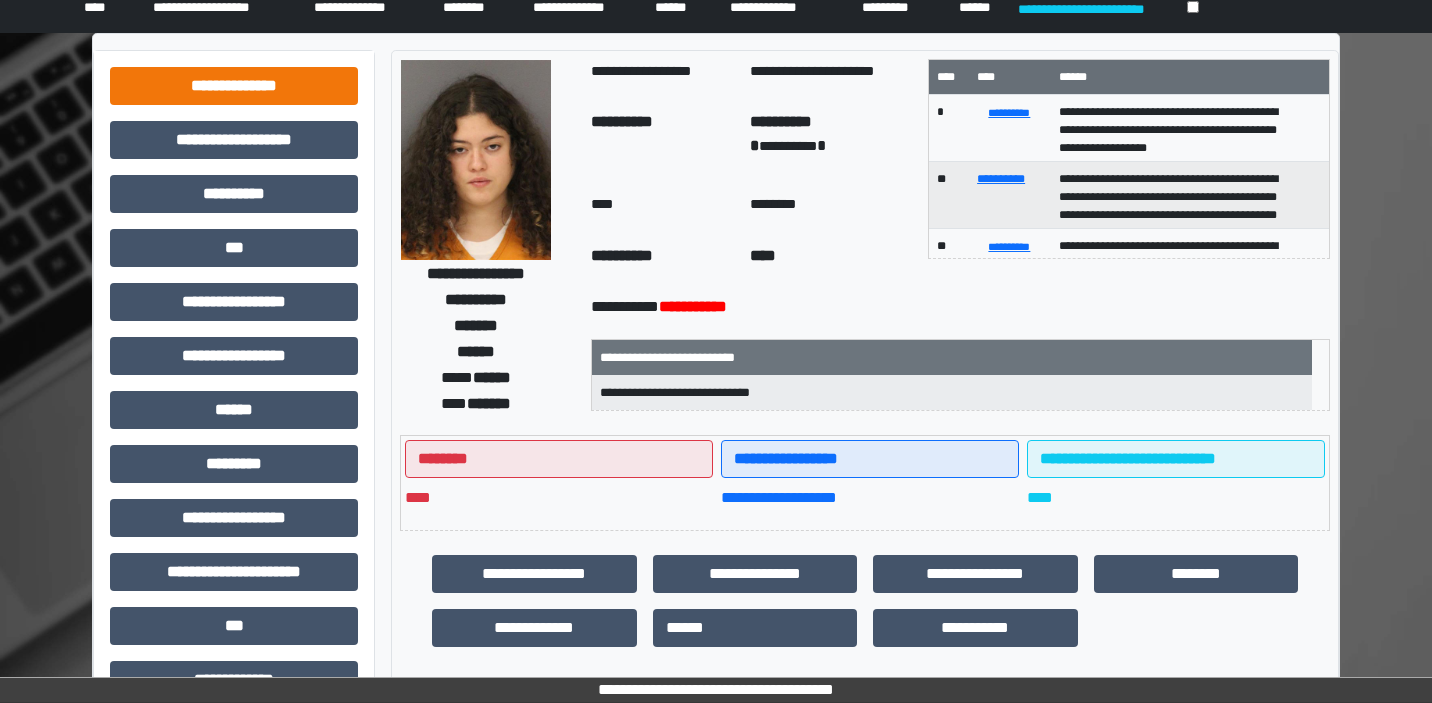 click on "**********" at bounding box center [234, 86] 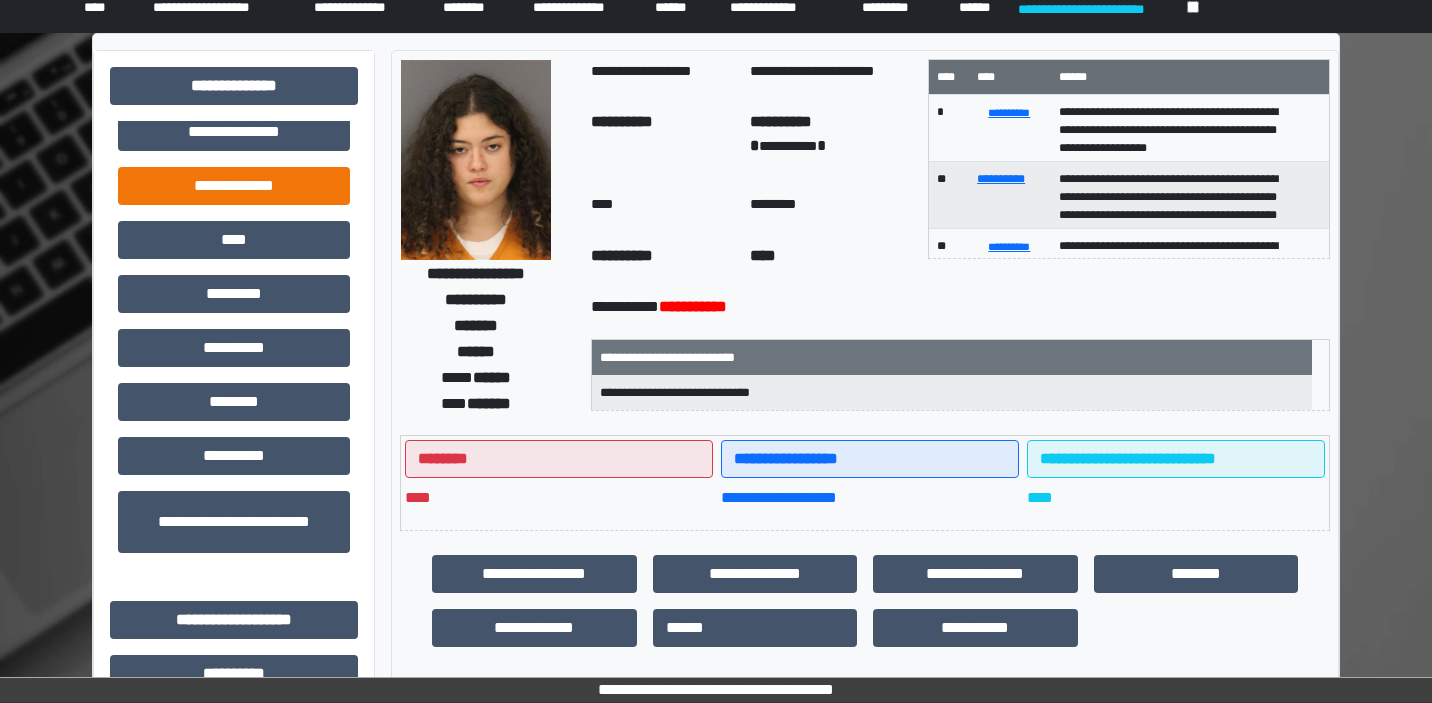 scroll, scrollTop: 580, scrollLeft: 0, axis: vertical 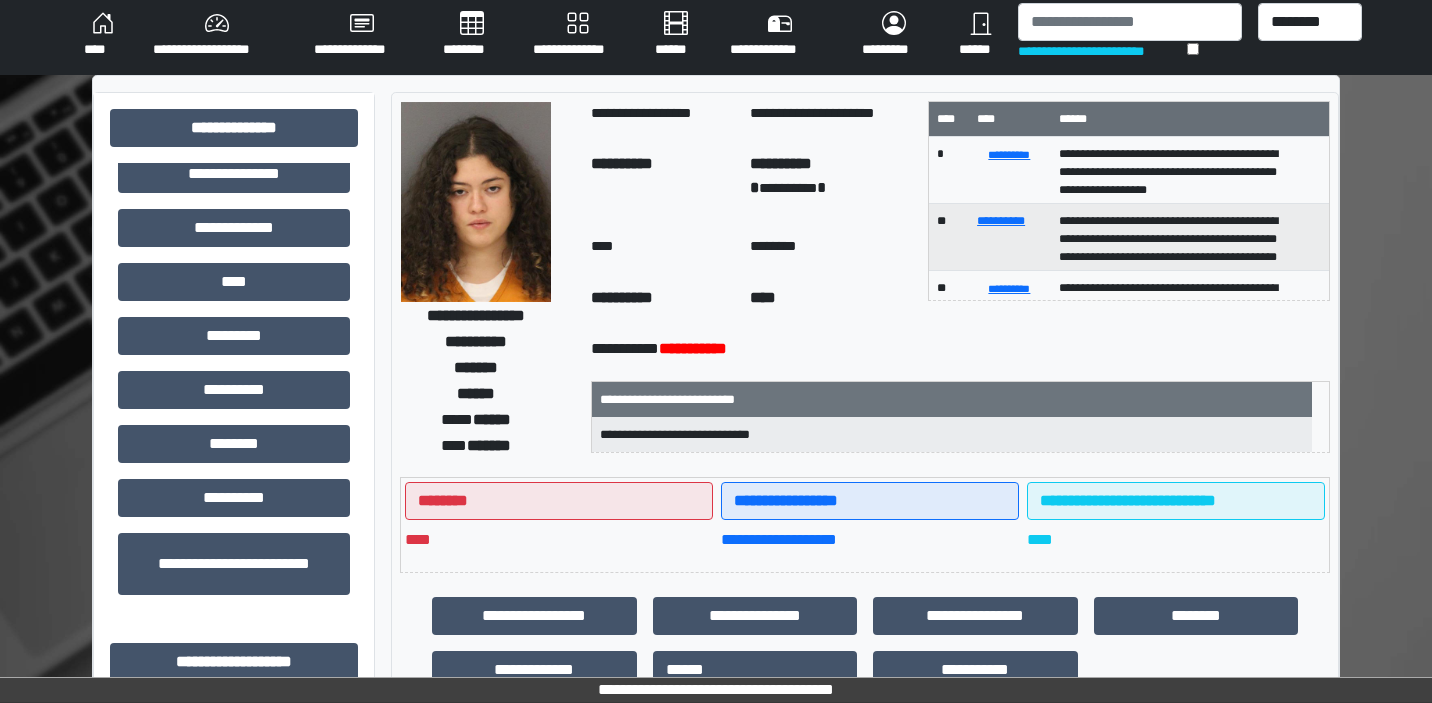 click on "********" at bounding box center [472, 35] 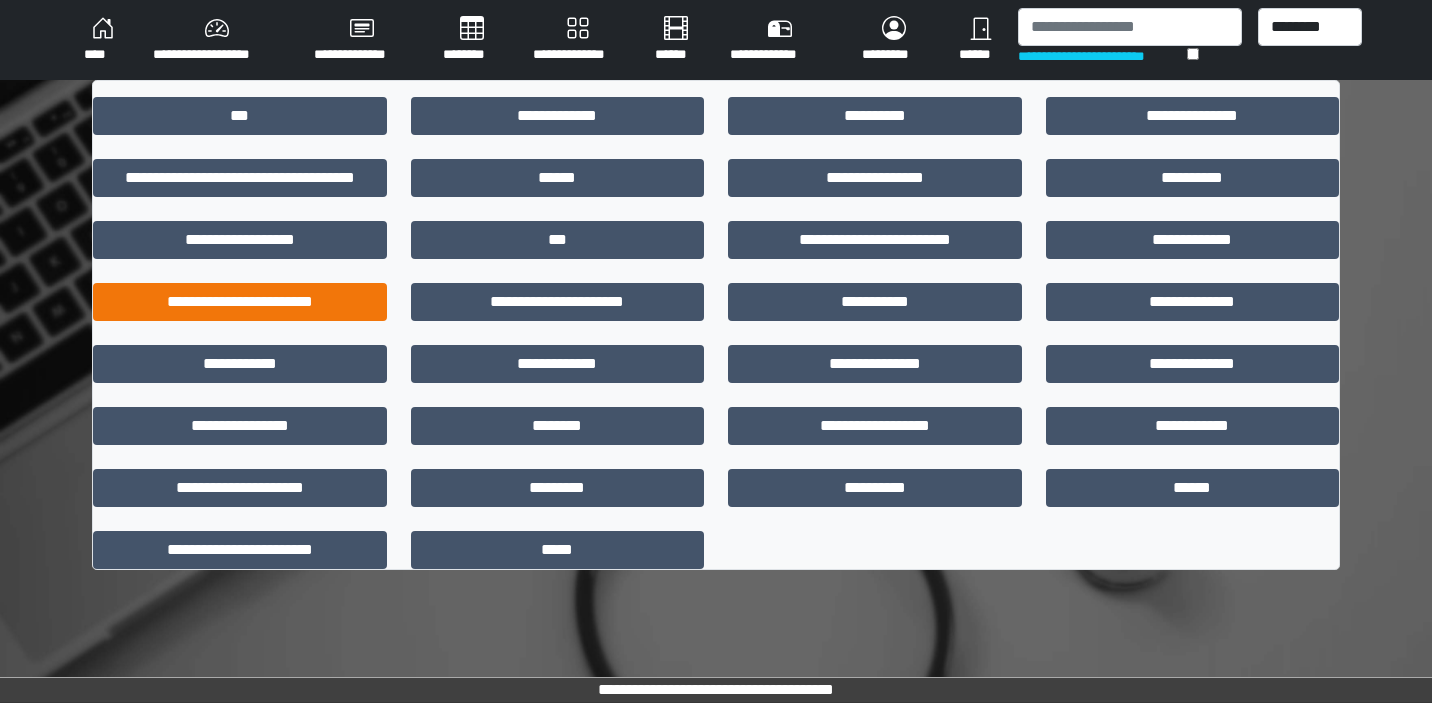 click on "**********" at bounding box center (240, 302) 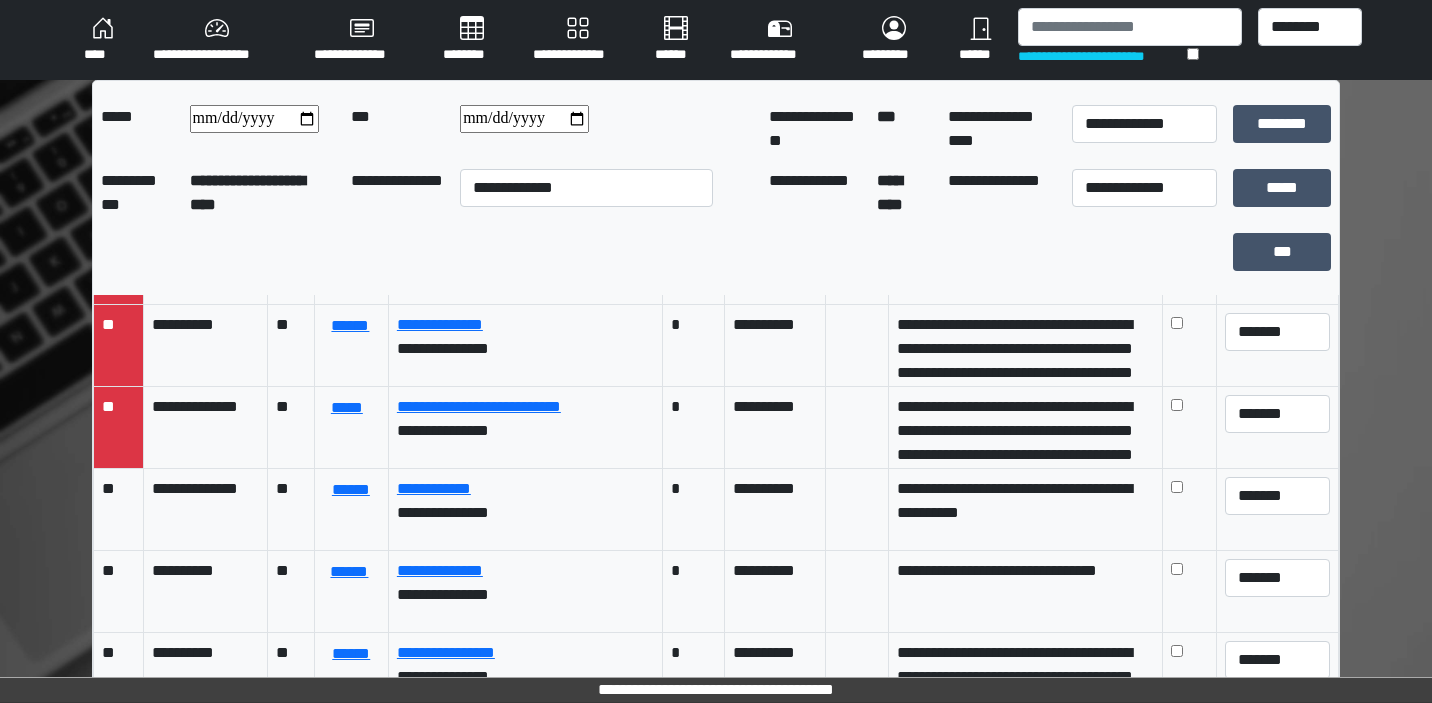 scroll, scrollTop: 244, scrollLeft: 0, axis: vertical 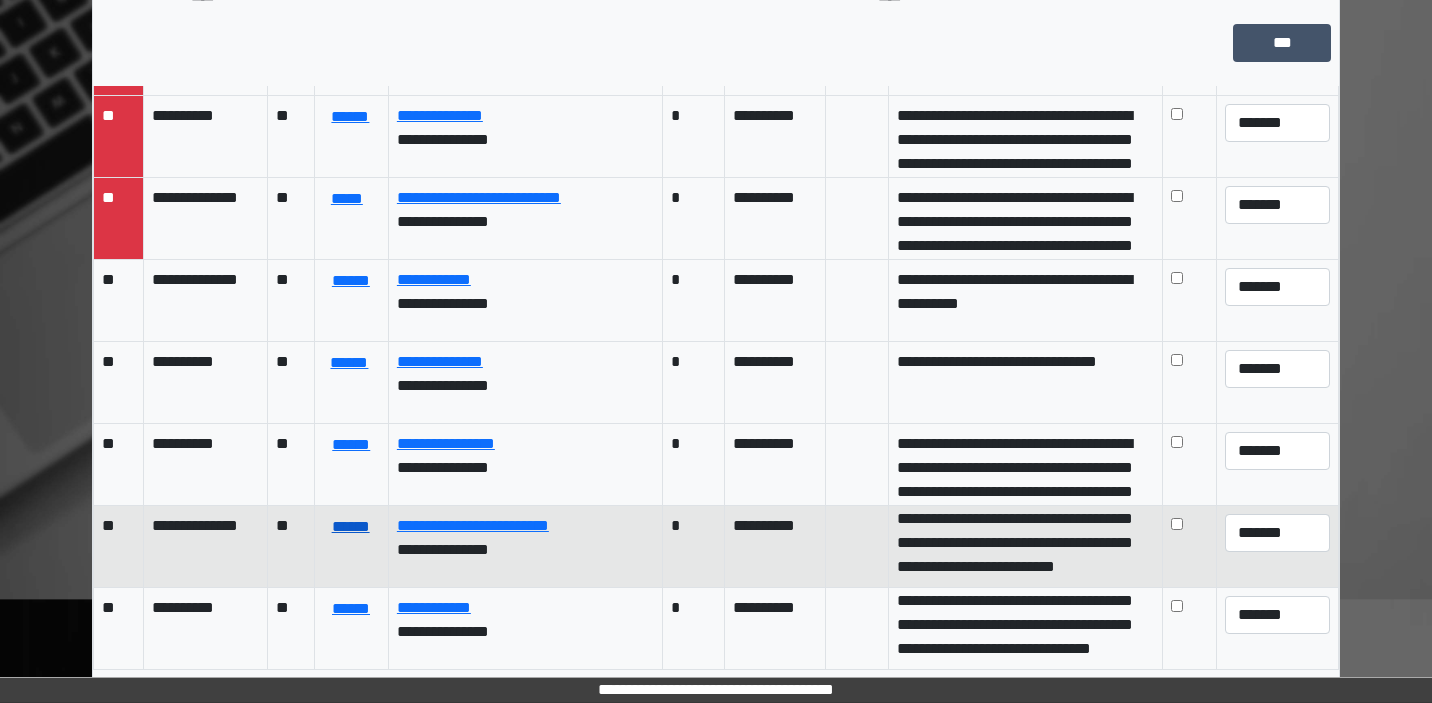 click on "******" at bounding box center (351, 527) 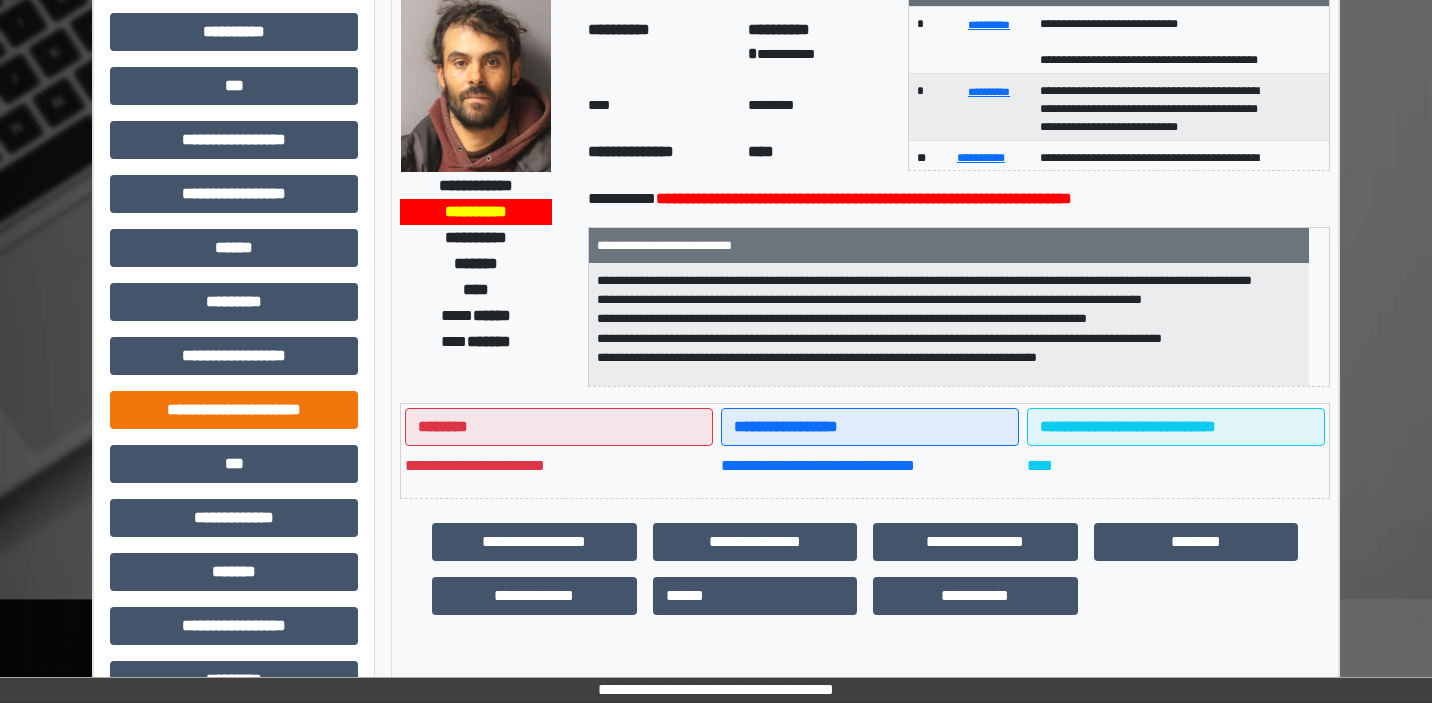 scroll, scrollTop: 423, scrollLeft: 0, axis: vertical 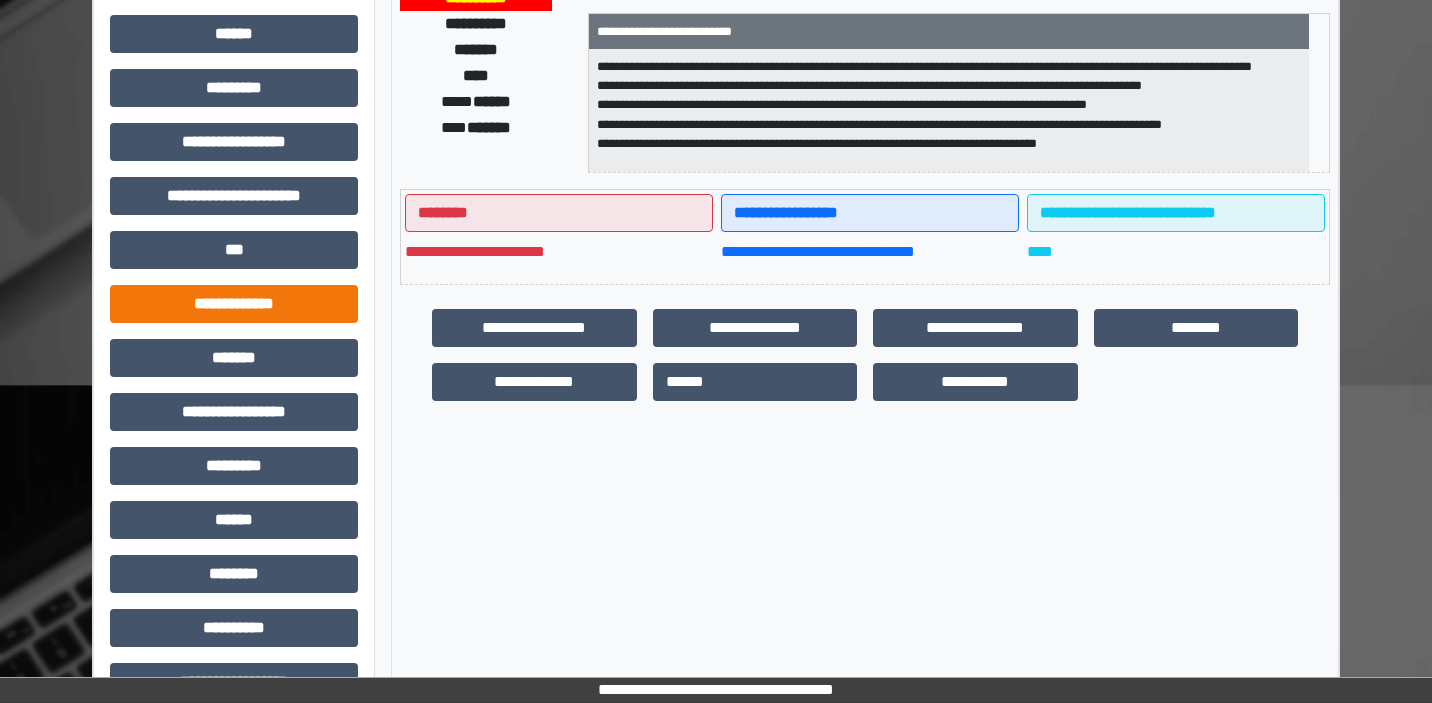 click on "**********" at bounding box center [234, 304] 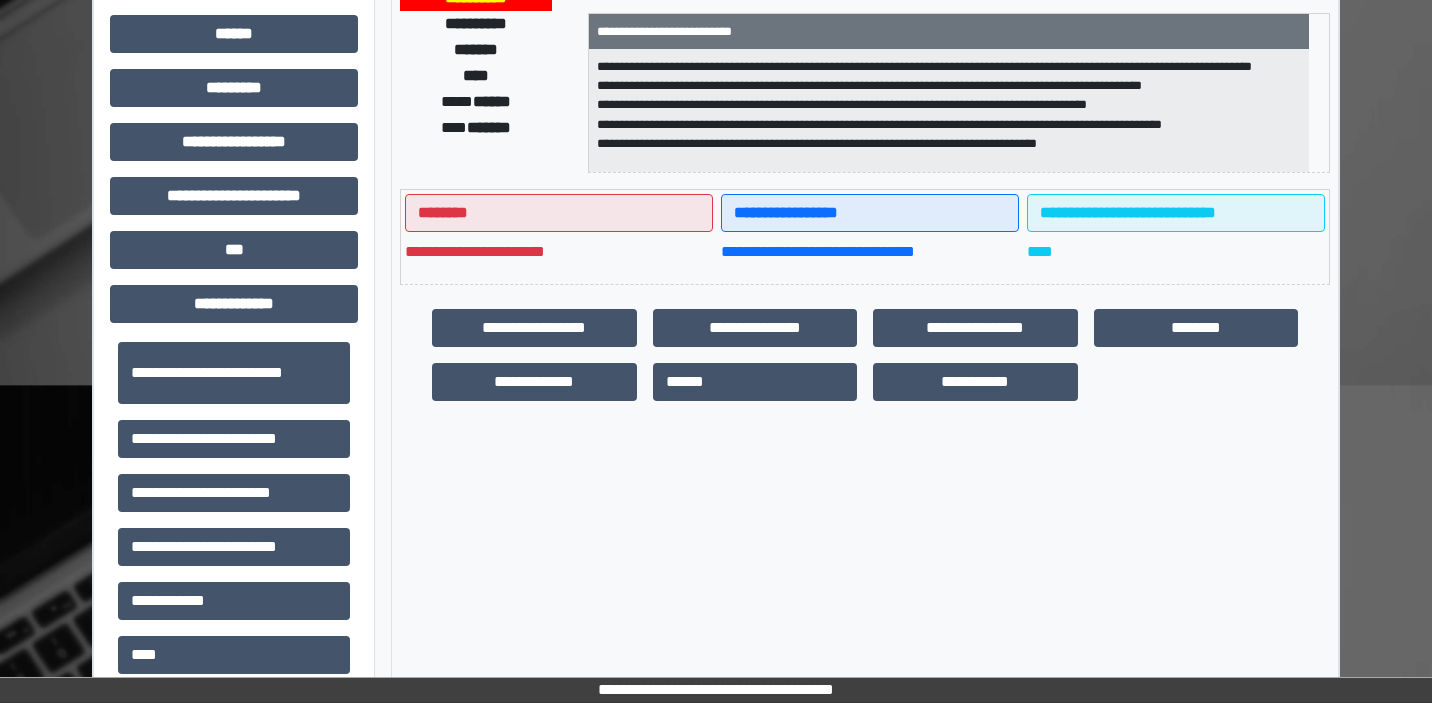 scroll, scrollTop: 519, scrollLeft: 0, axis: vertical 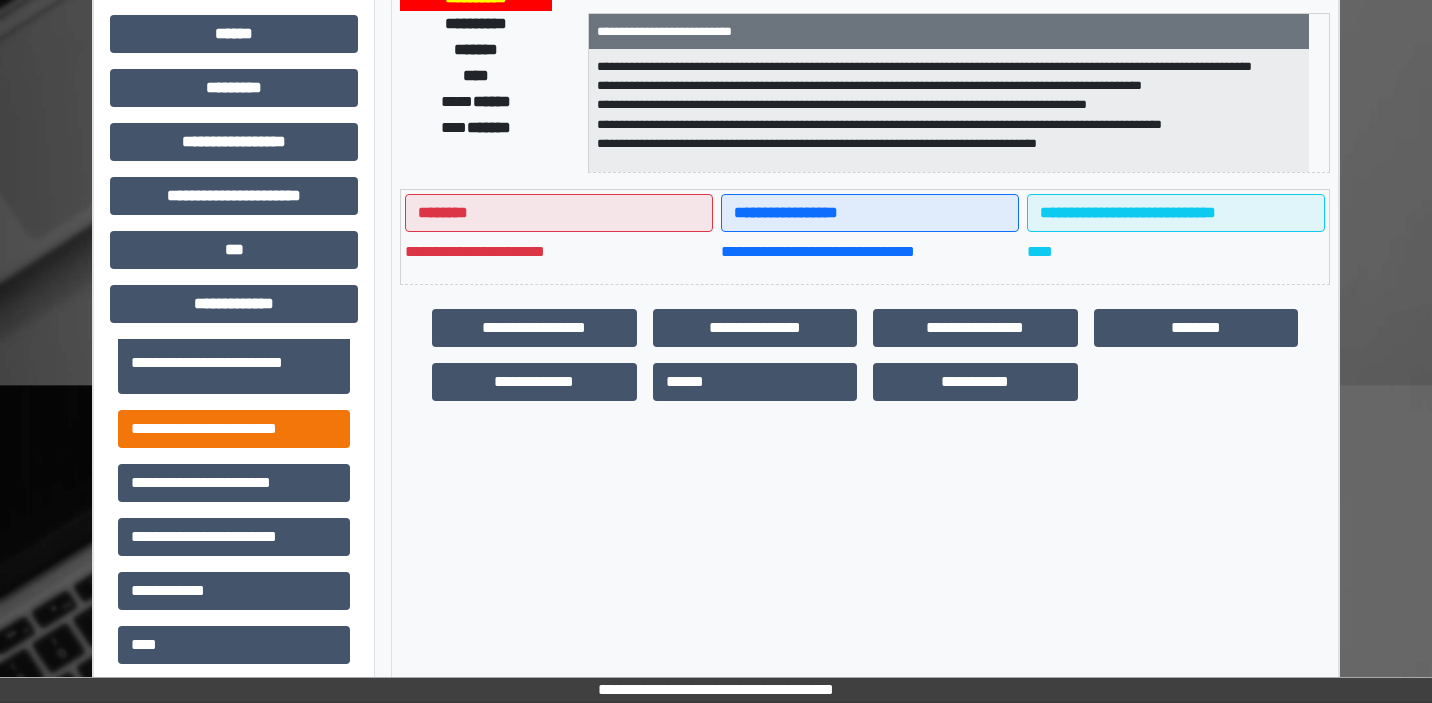click on "**********" at bounding box center (234, 429) 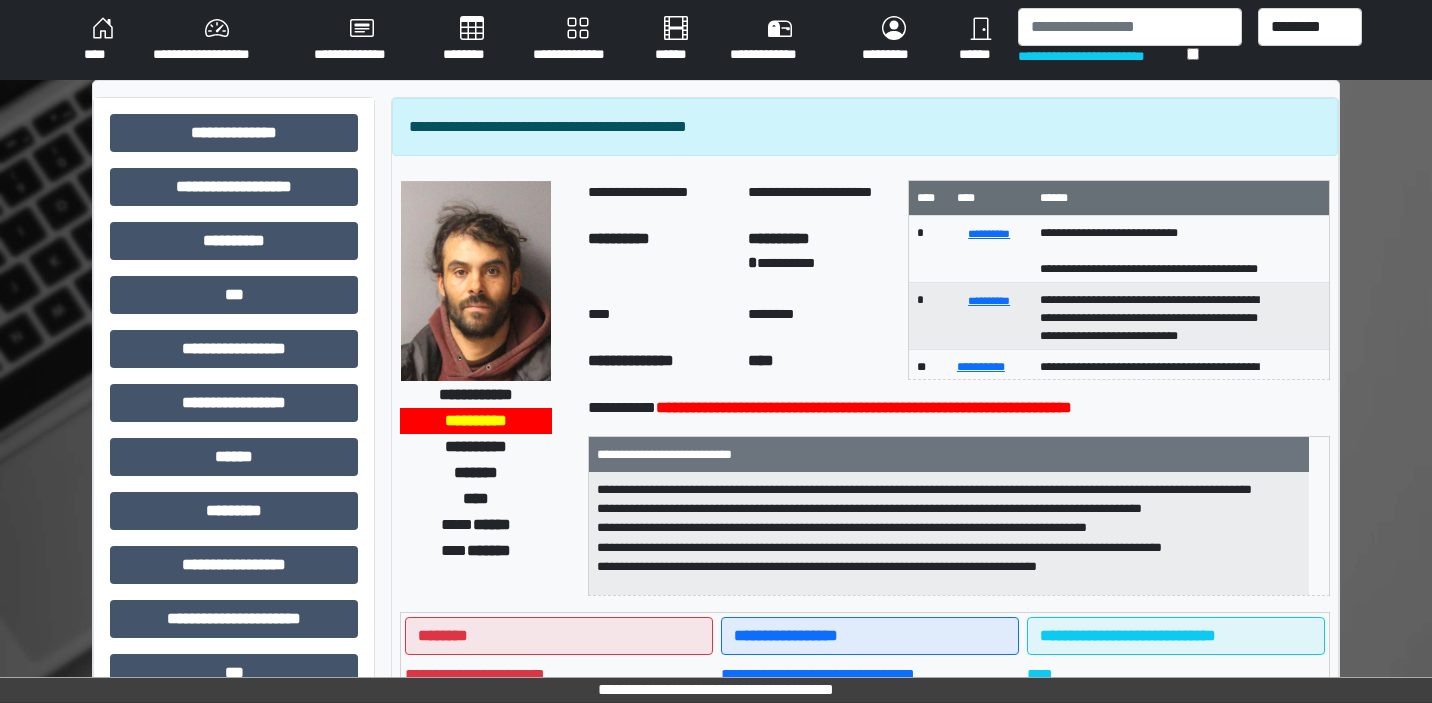 scroll, scrollTop: 0, scrollLeft: 0, axis: both 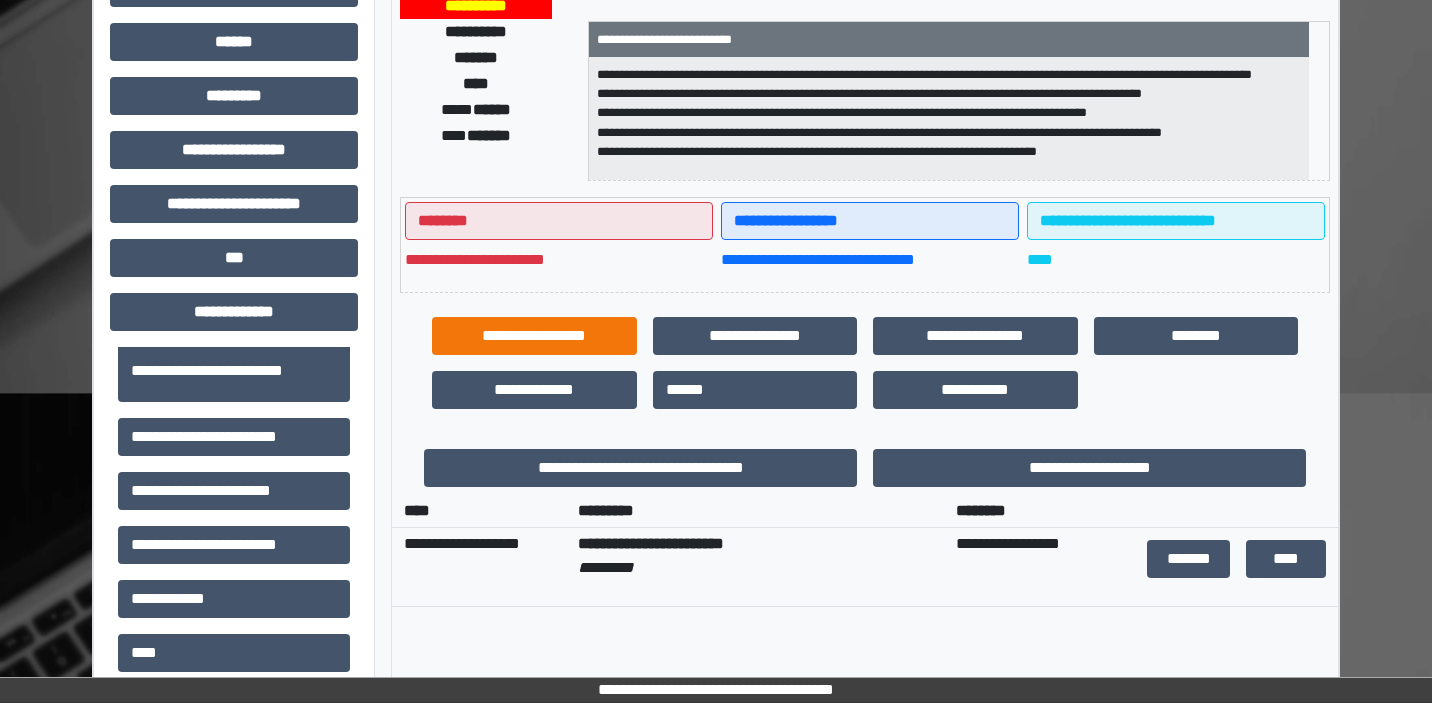 click on "**********" at bounding box center (534, 336) 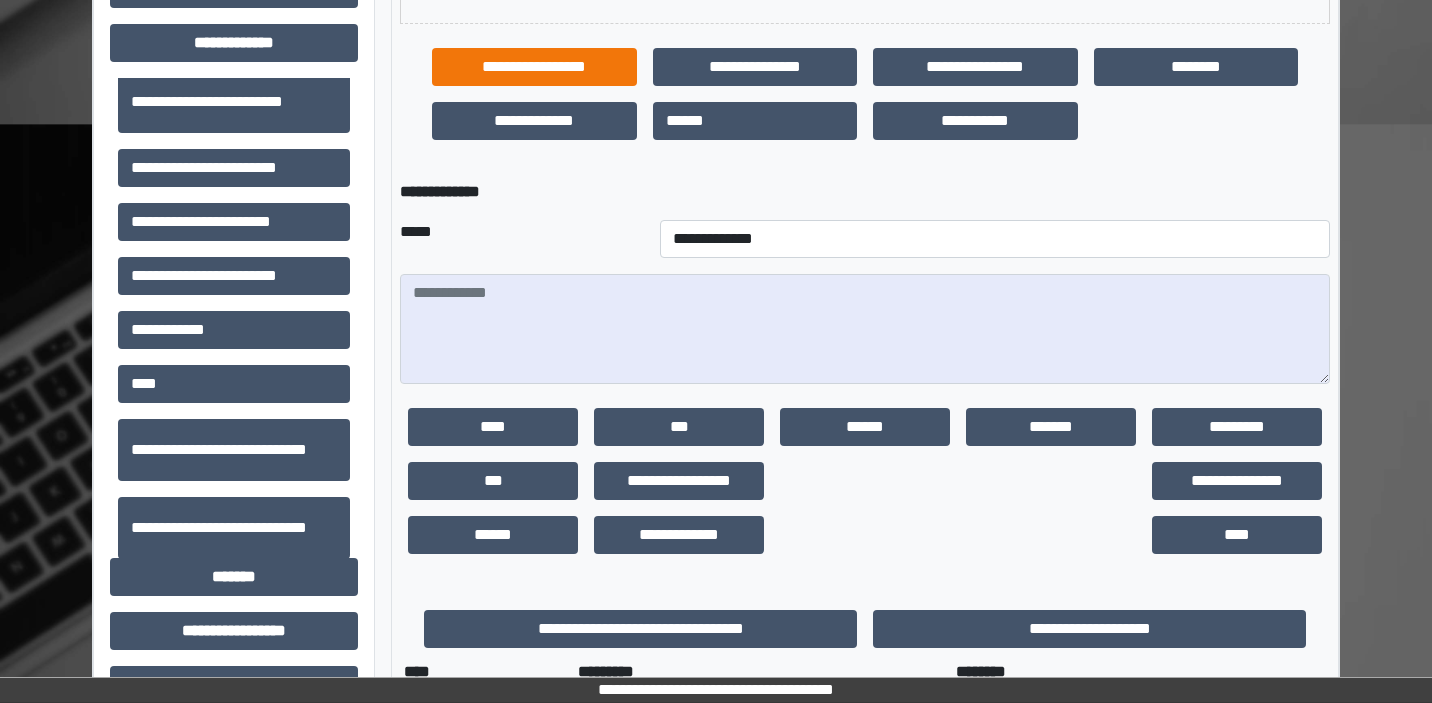 scroll, scrollTop: 736, scrollLeft: 0, axis: vertical 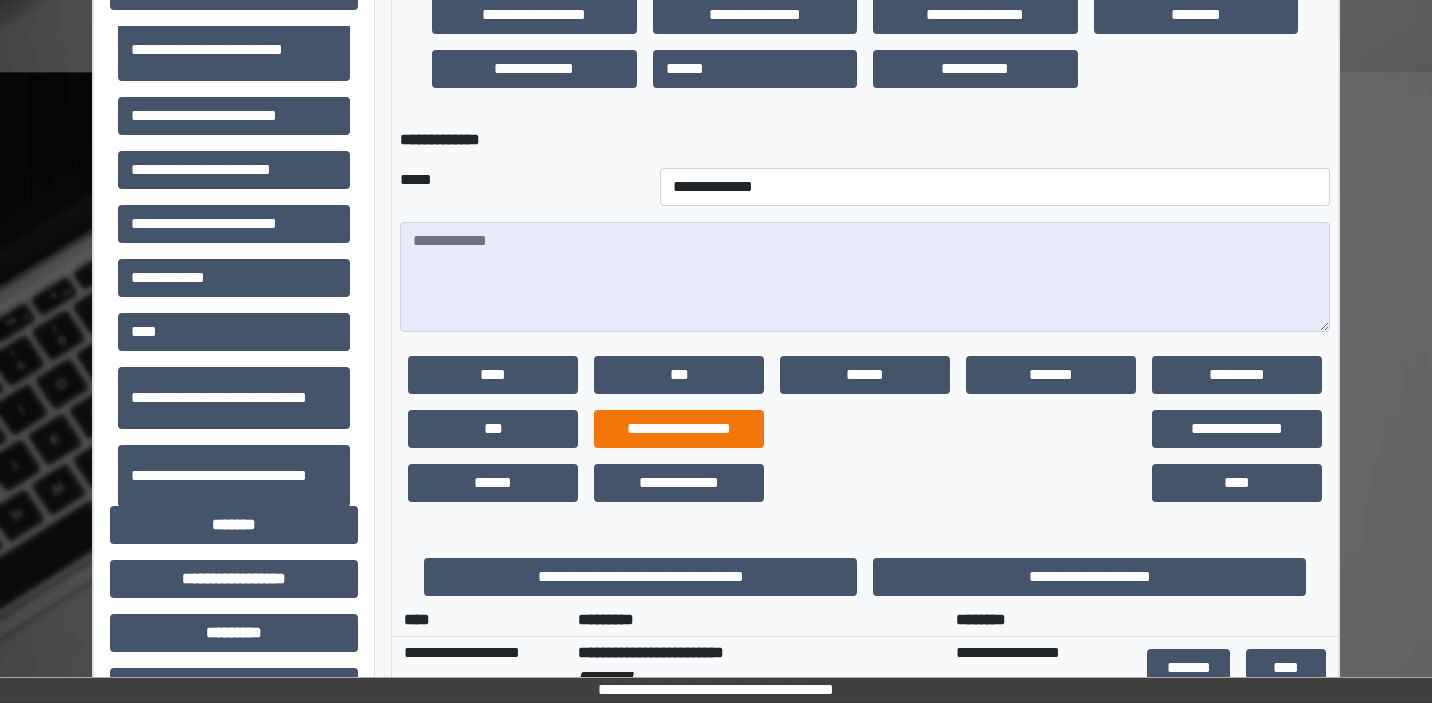 click on "**********" at bounding box center [679, 429] 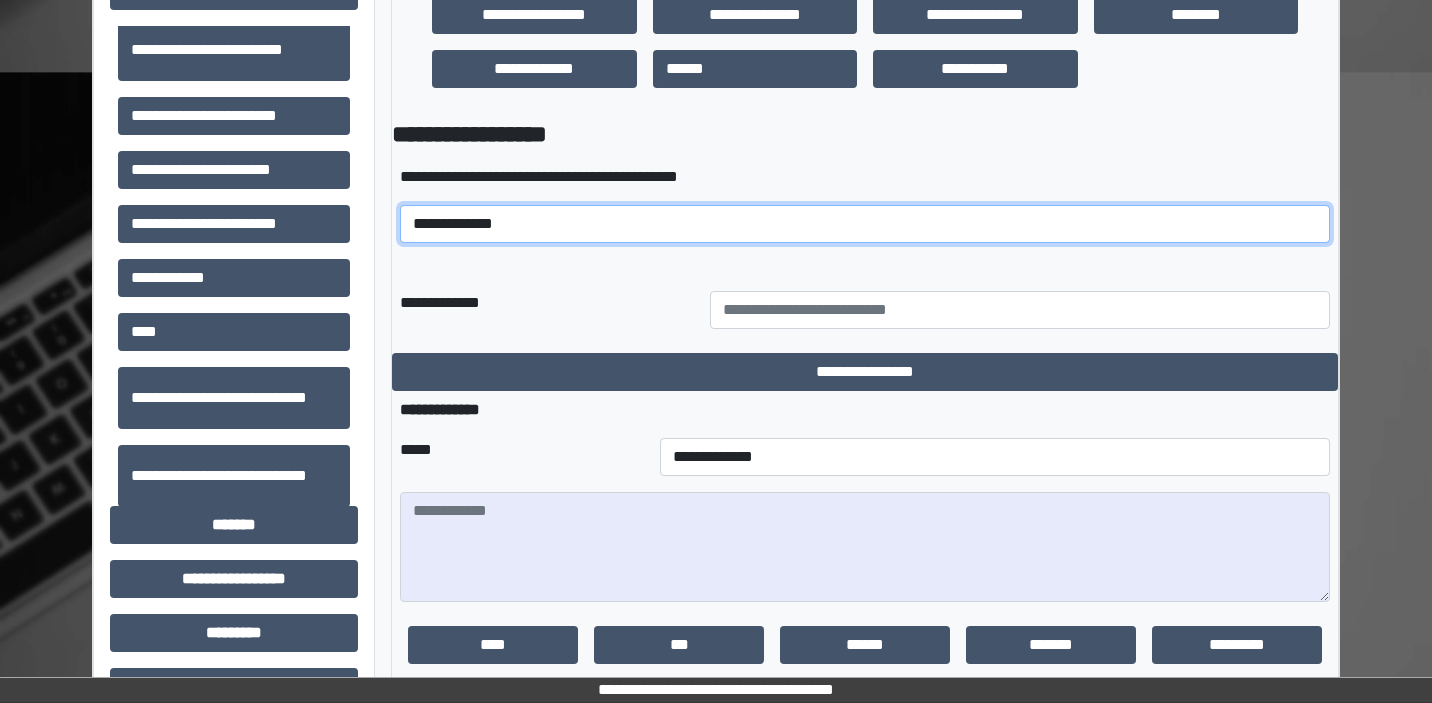 select on "*****" 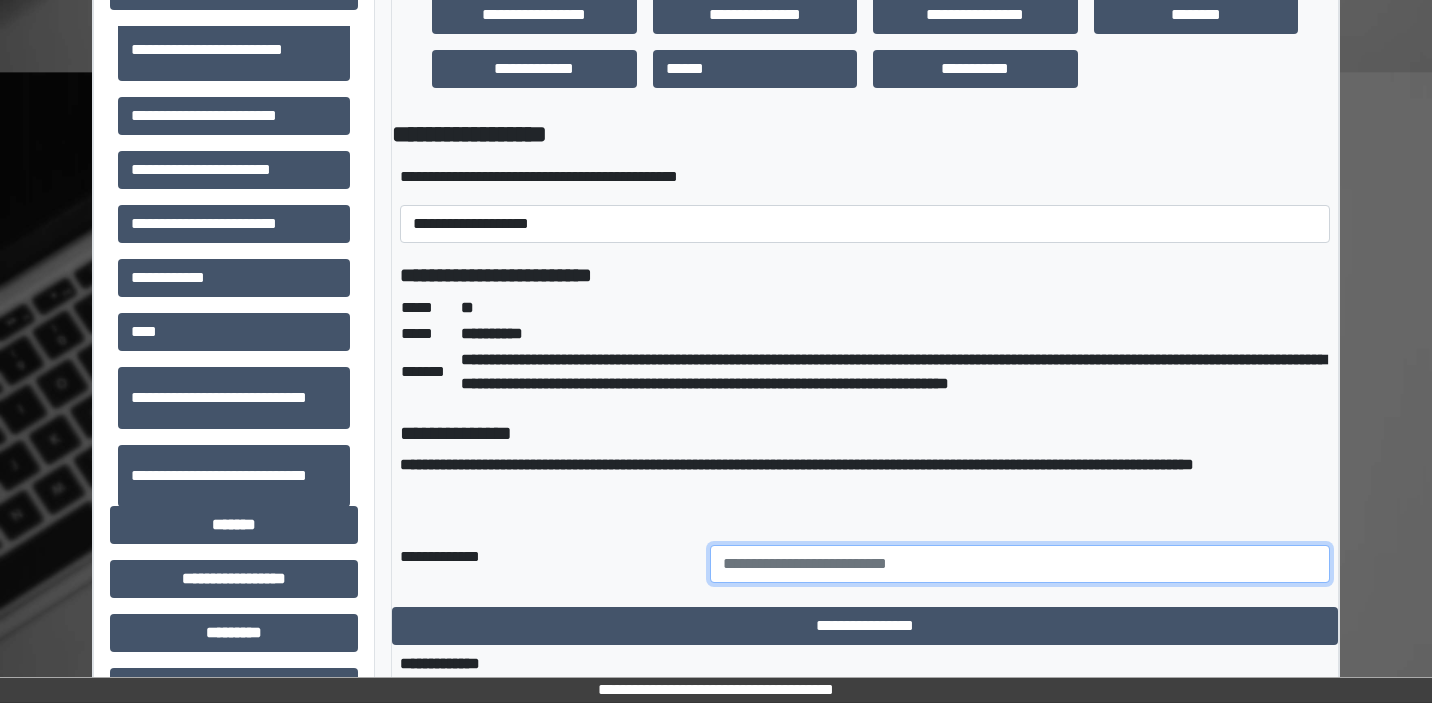 click at bounding box center [1020, 564] 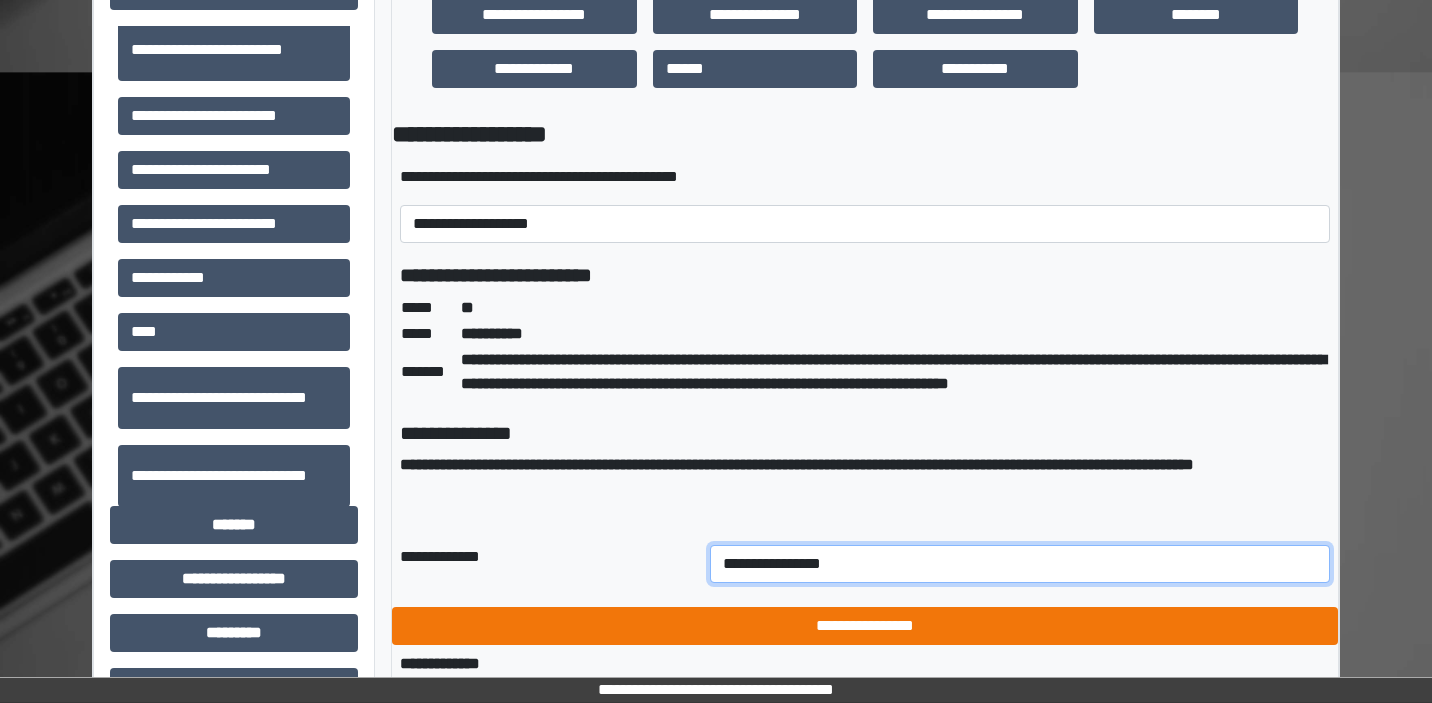 type on "**********" 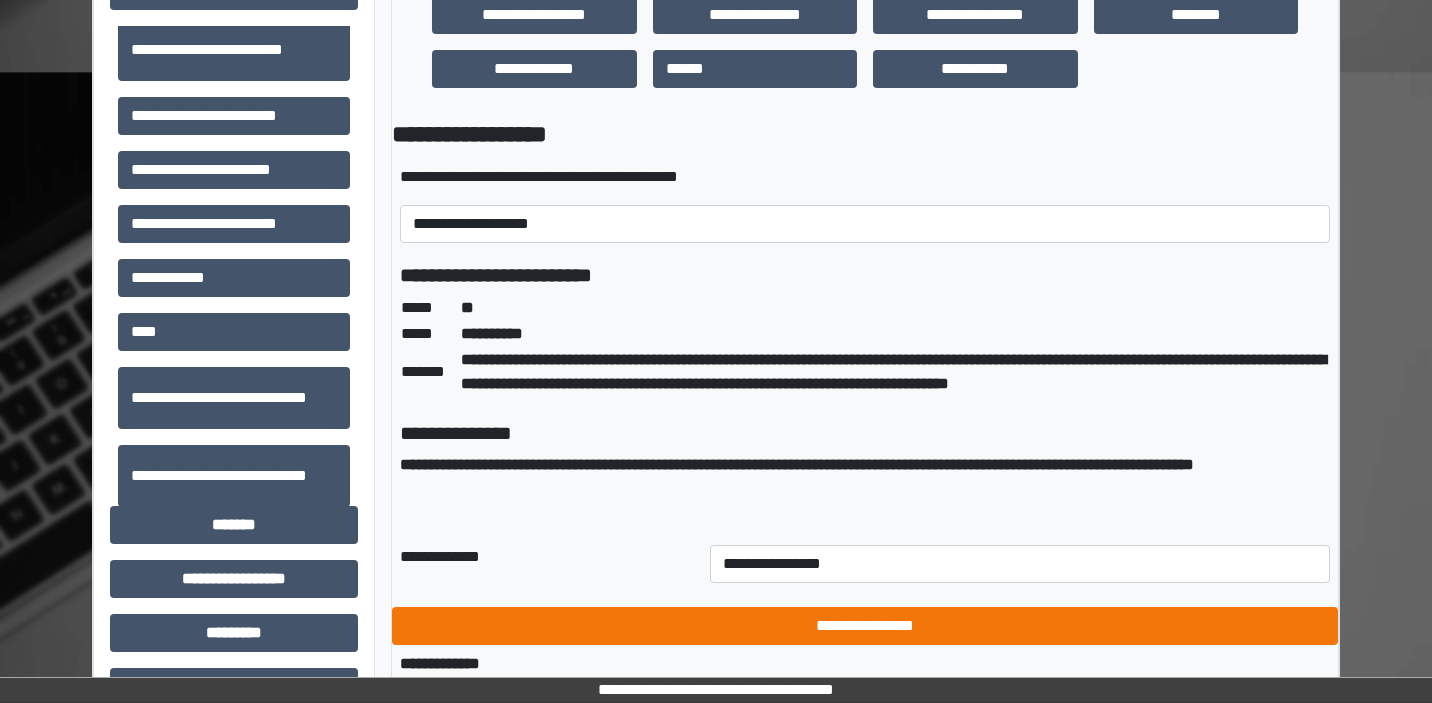click on "**********" at bounding box center (865, 626) 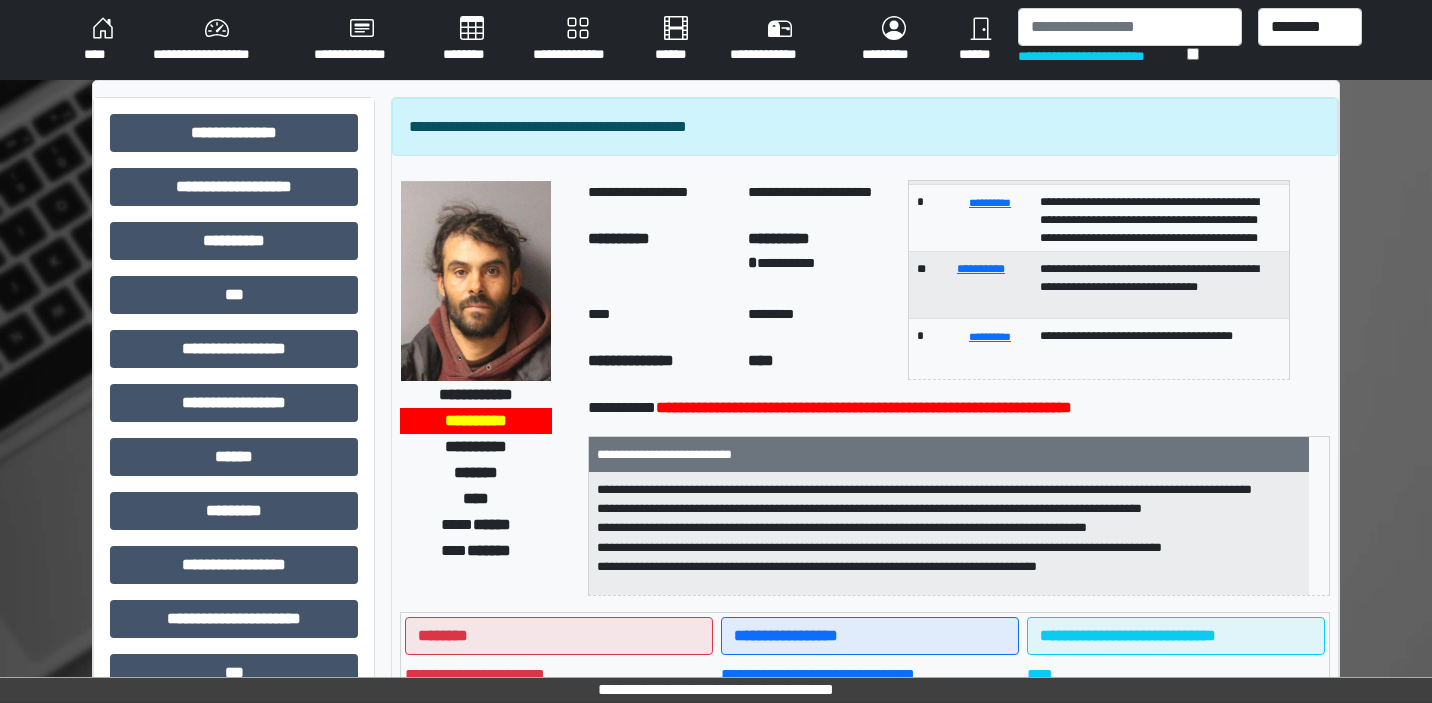 scroll, scrollTop: 0, scrollLeft: 0, axis: both 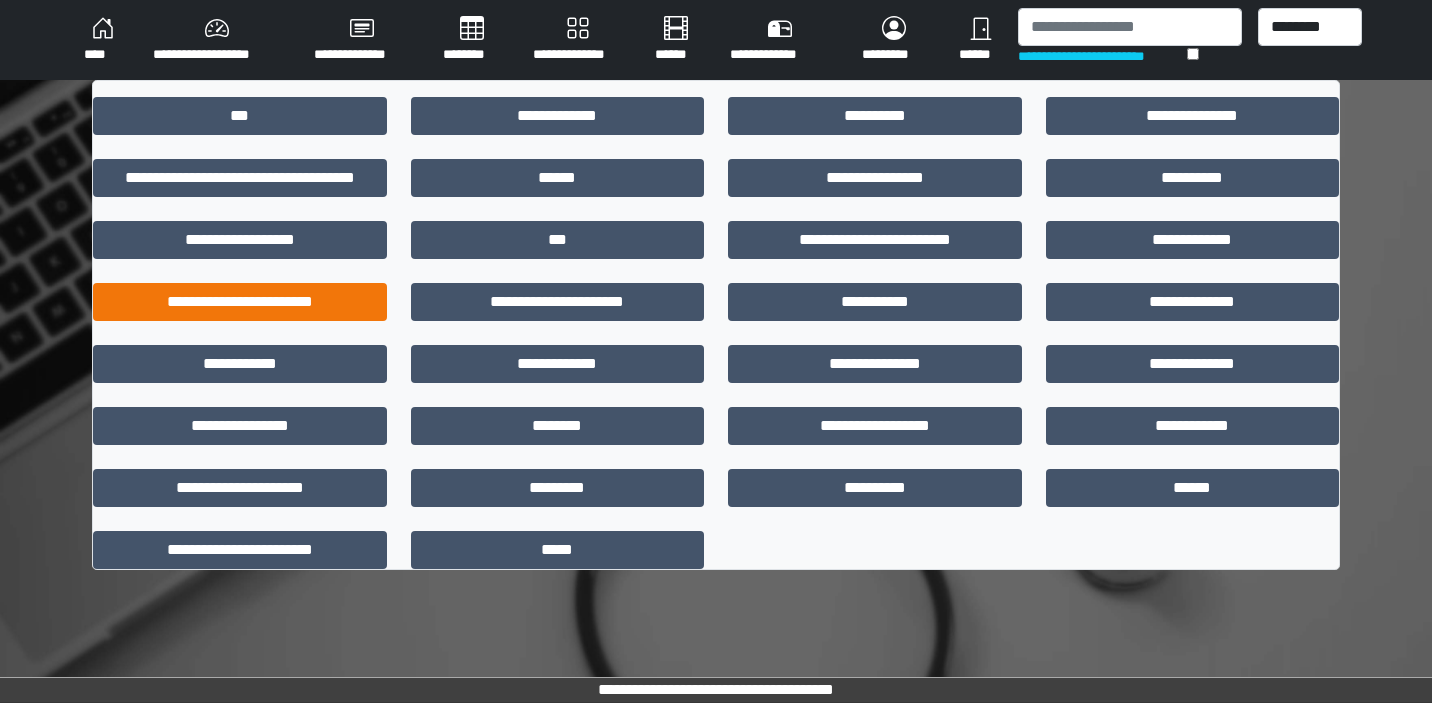 click on "**********" at bounding box center (240, 302) 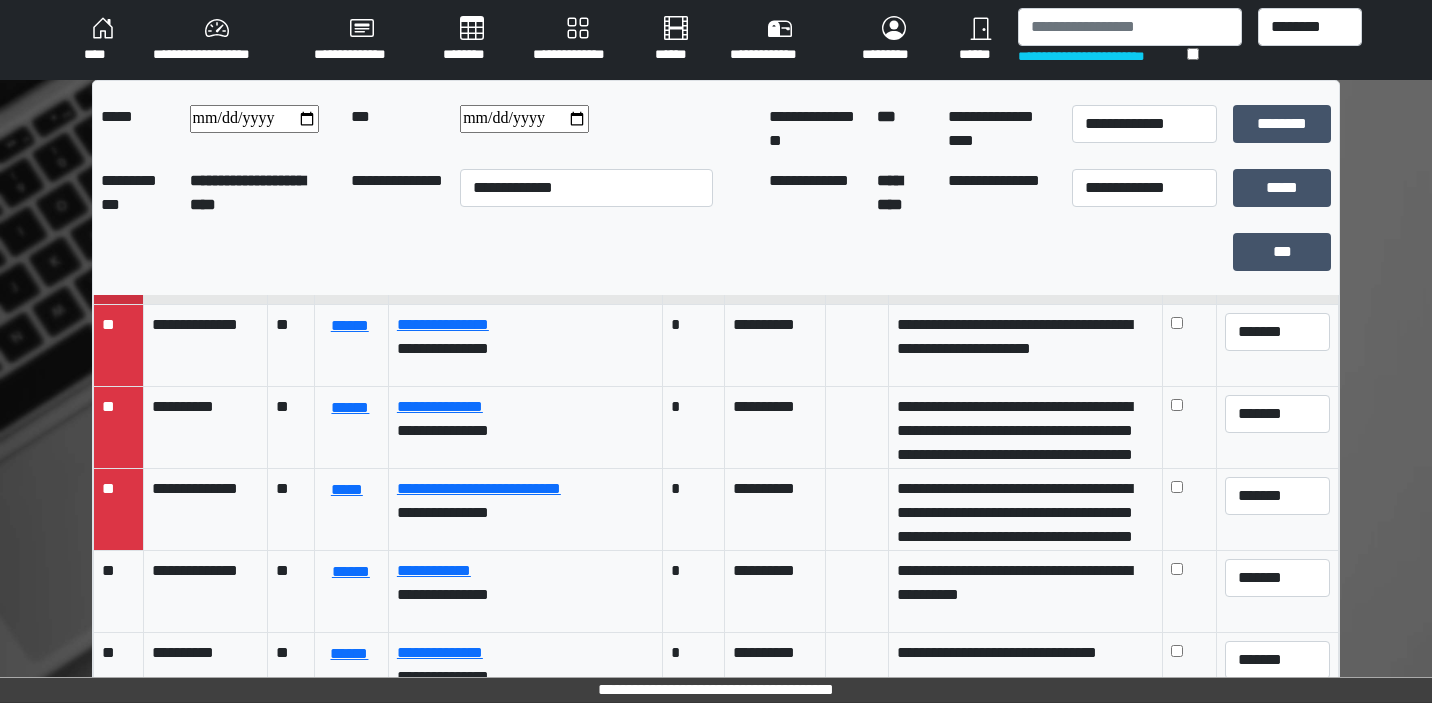 scroll, scrollTop: 162, scrollLeft: 0, axis: vertical 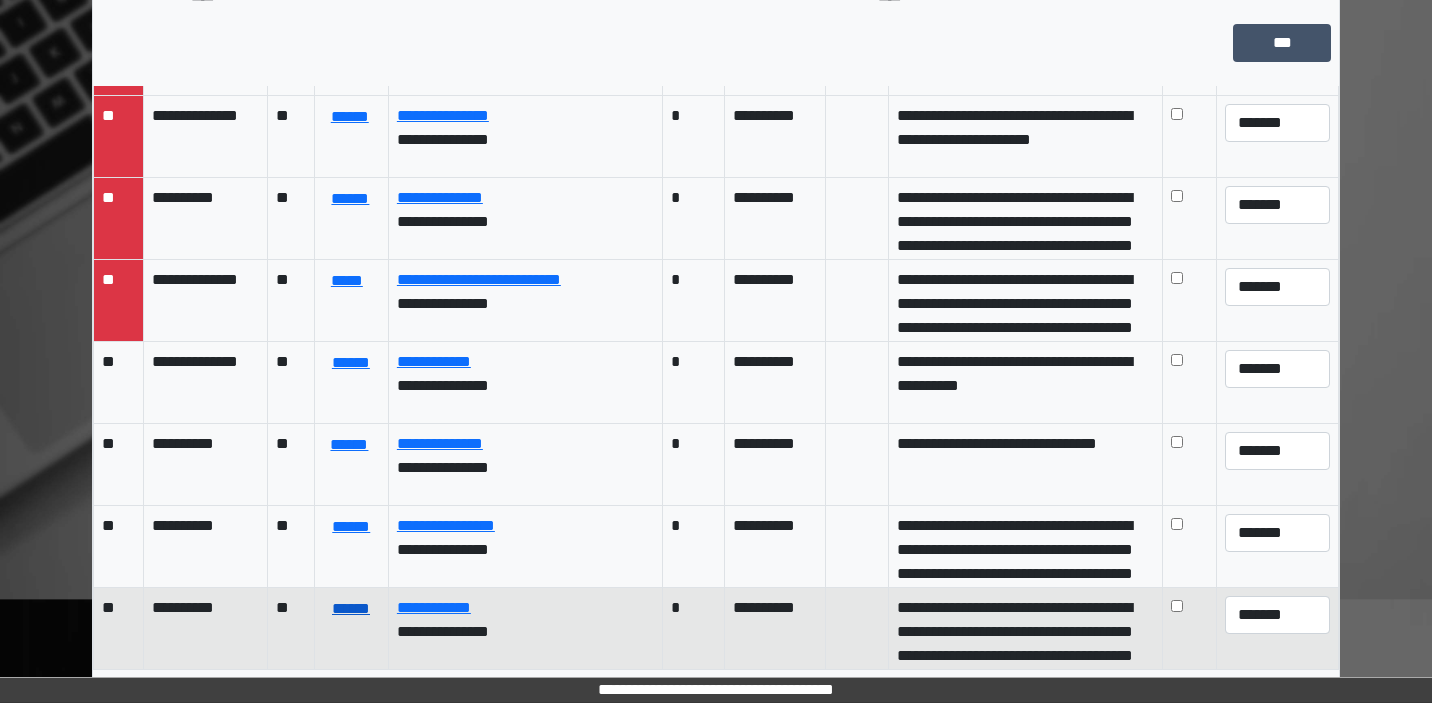 click on "******" at bounding box center [351, 609] 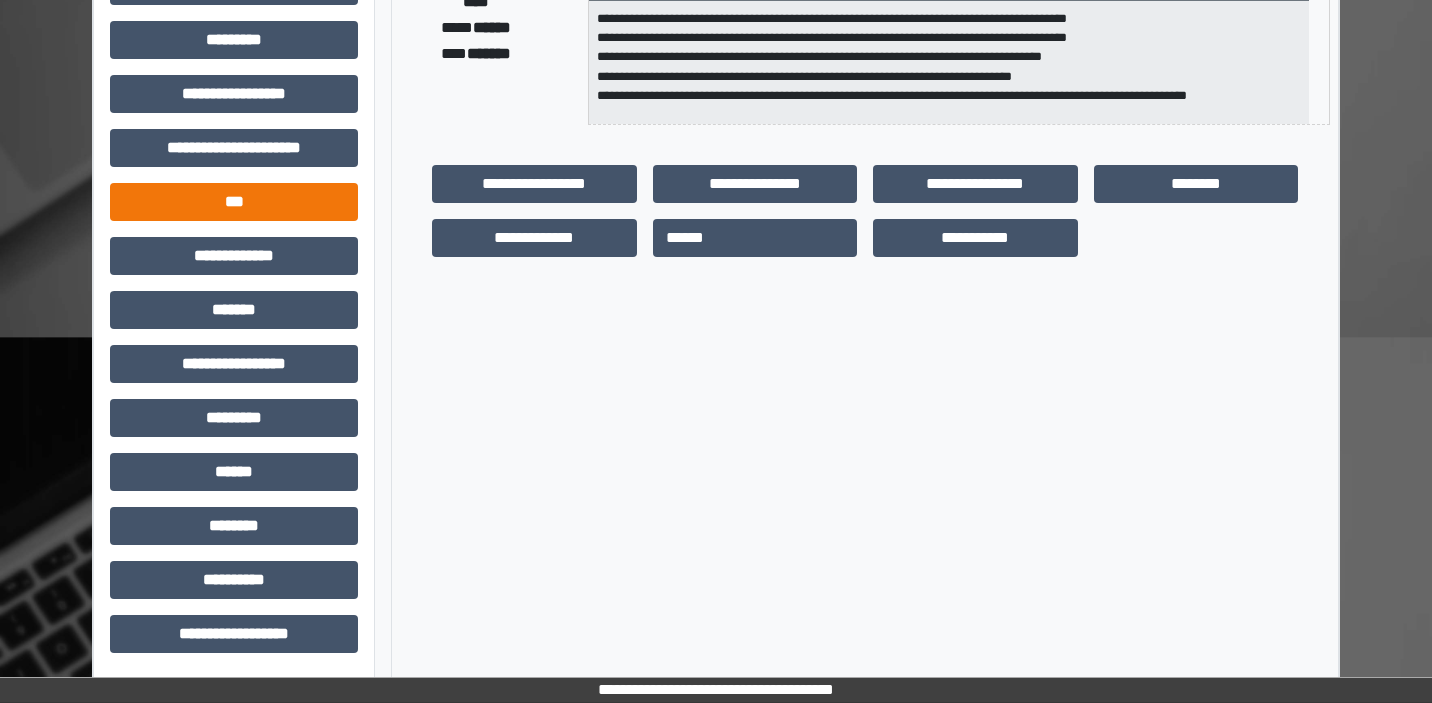 scroll, scrollTop: 471, scrollLeft: 0, axis: vertical 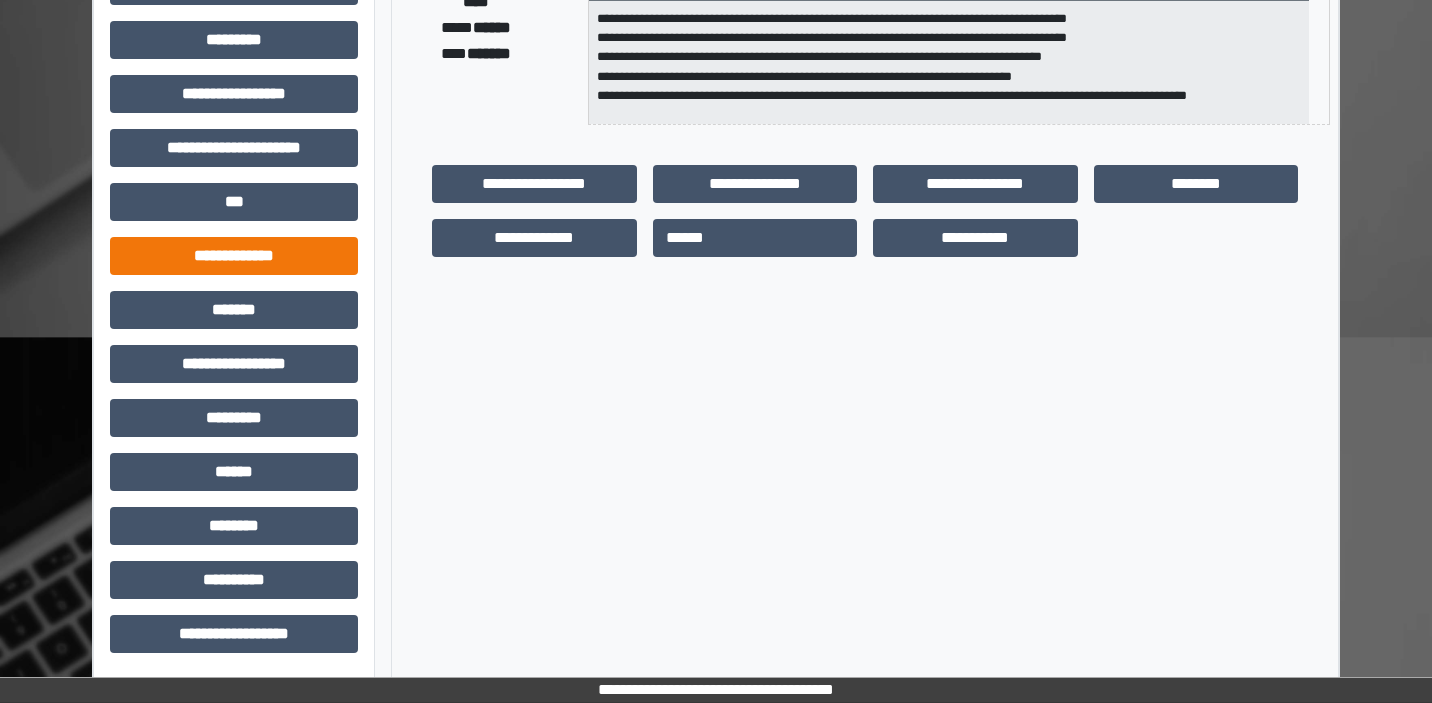click on "**********" at bounding box center (234, 256) 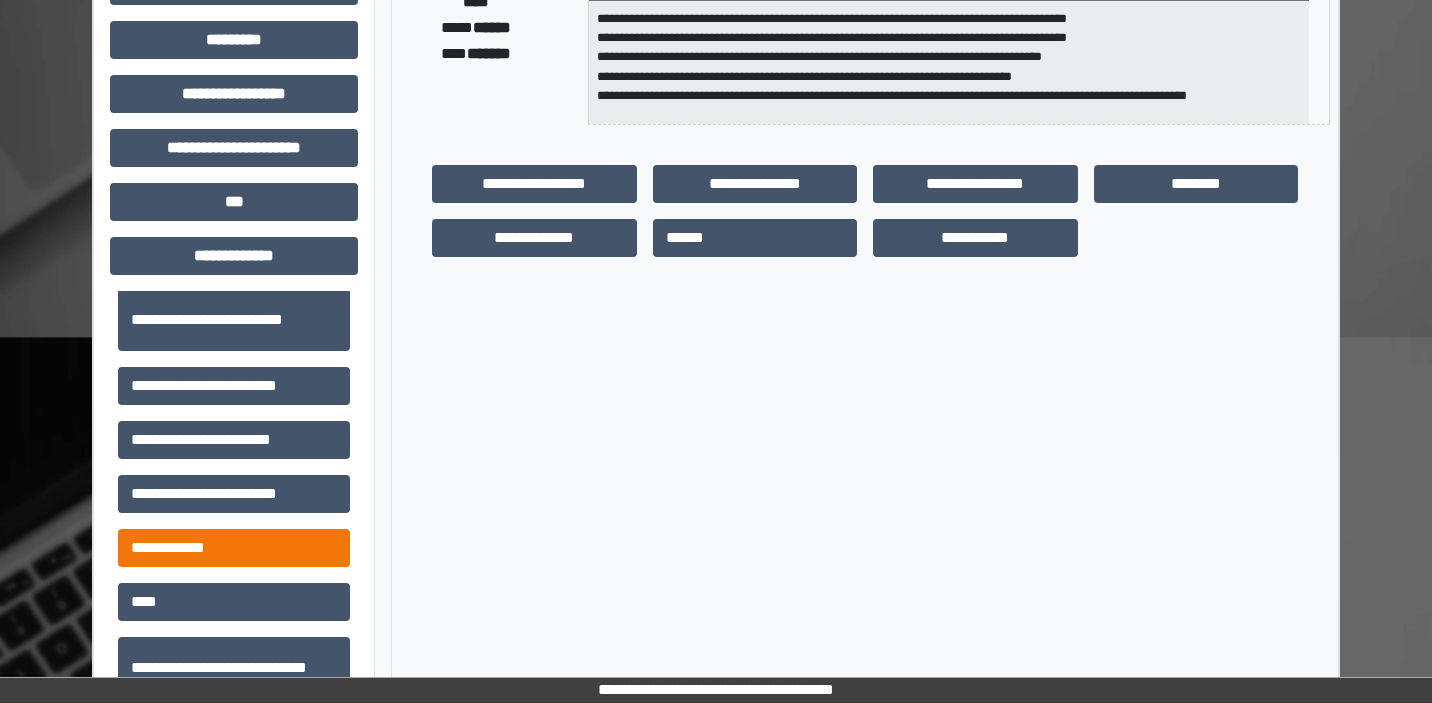 scroll, scrollTop: 502, scrollLeft: 0, axis: vertical 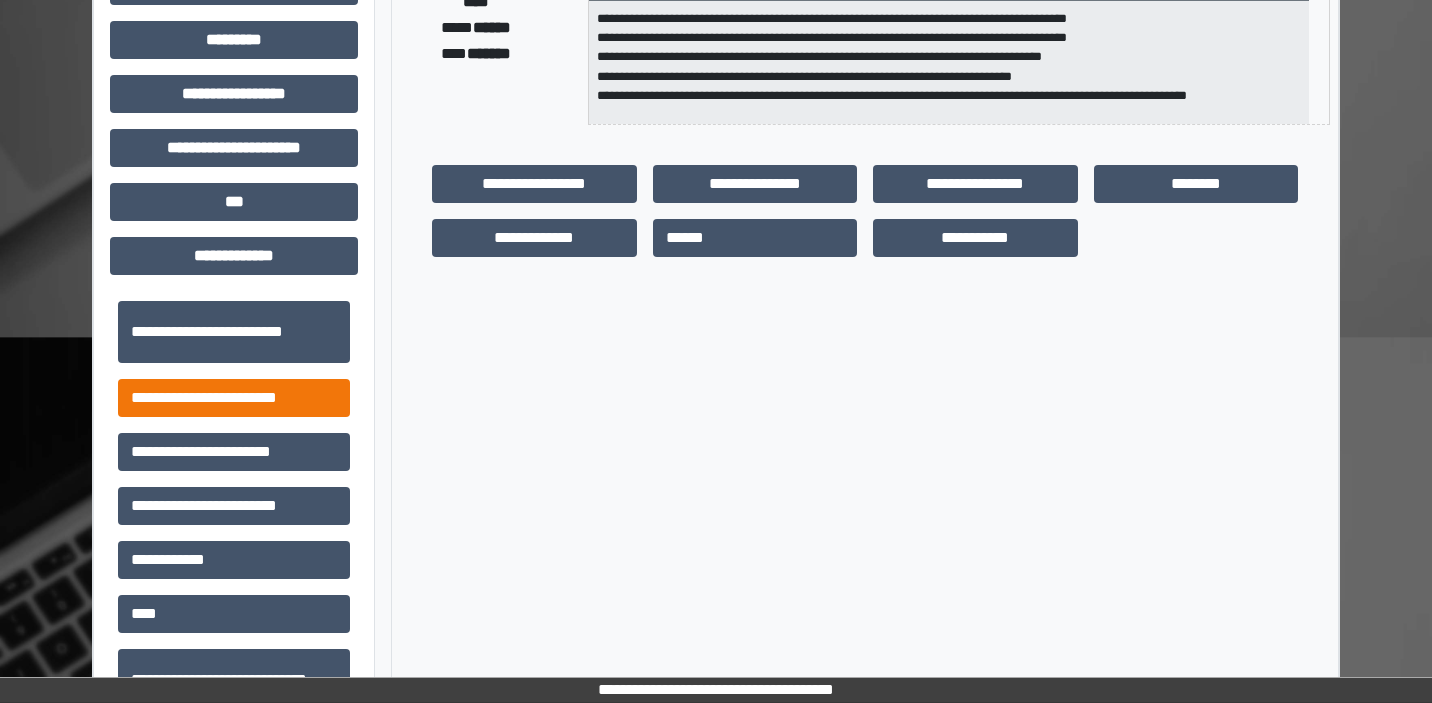 click on "**********" at bounding box center [234, 398] 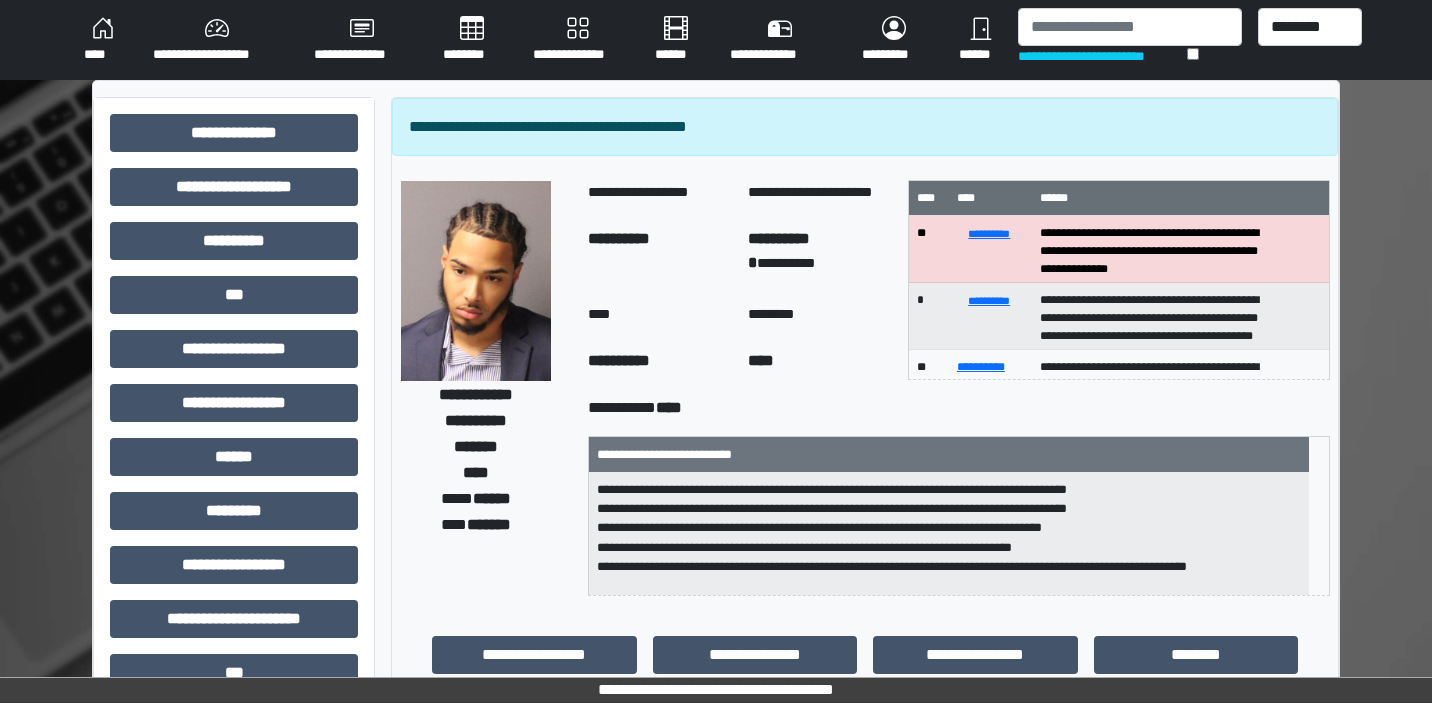scroll, scrollTop: 0, scrollLeft: 0, axis: both 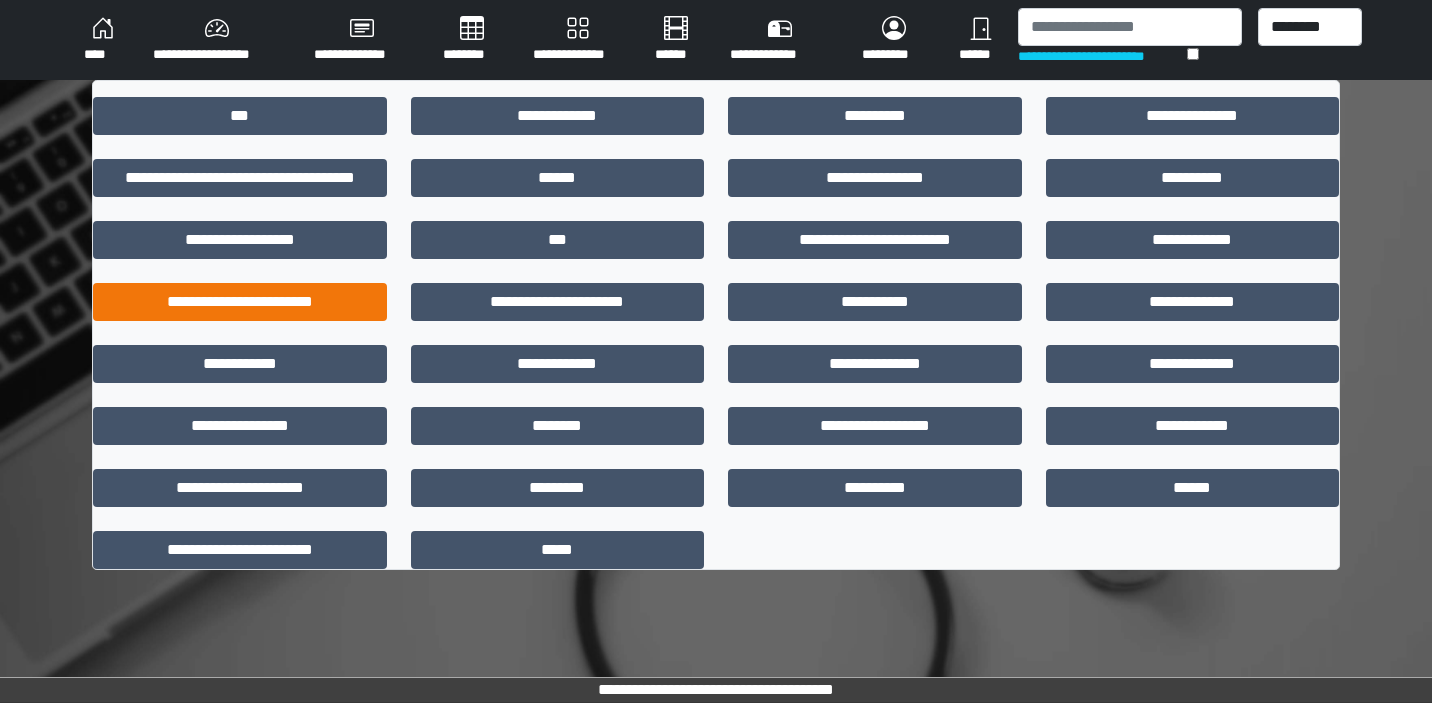 click on "**********" at bounding box center [240, 302] 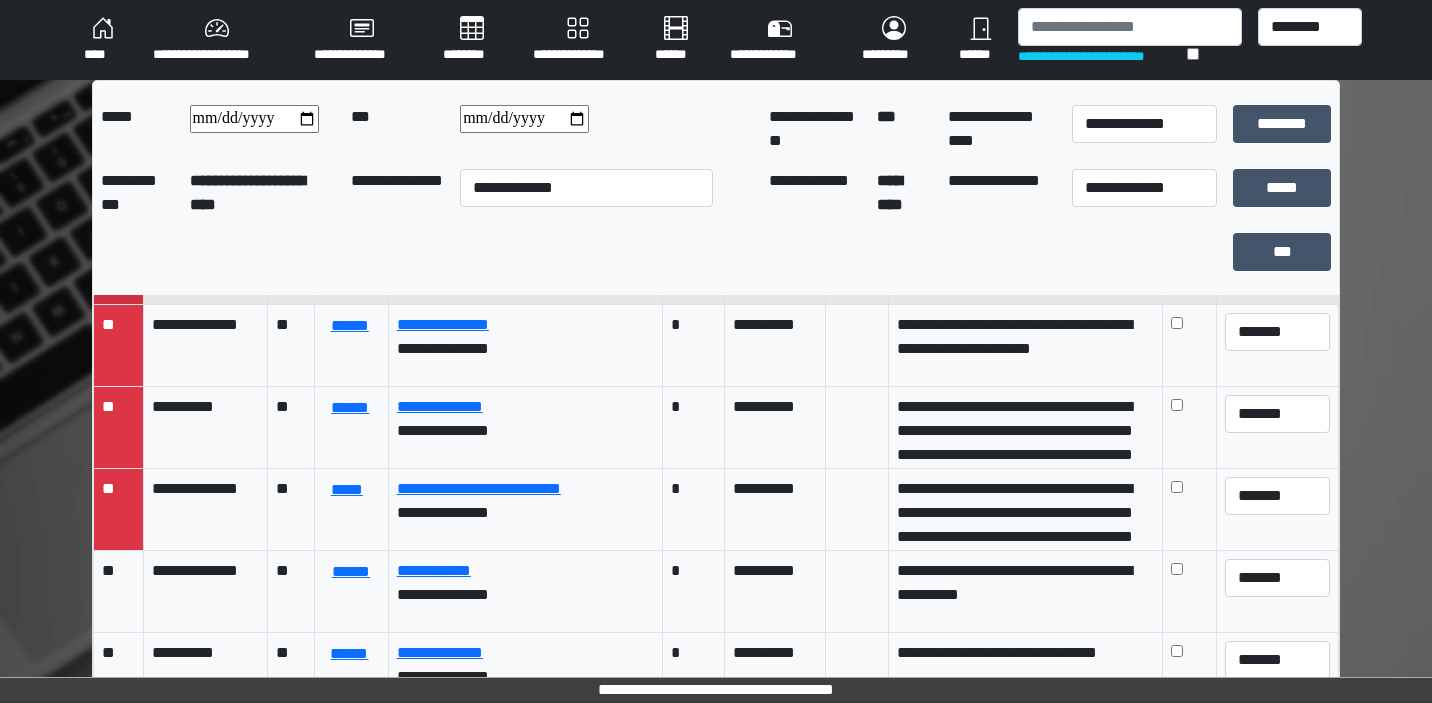 scroll, scrollTop: 163, scrollLeft: 0, axis: vertical 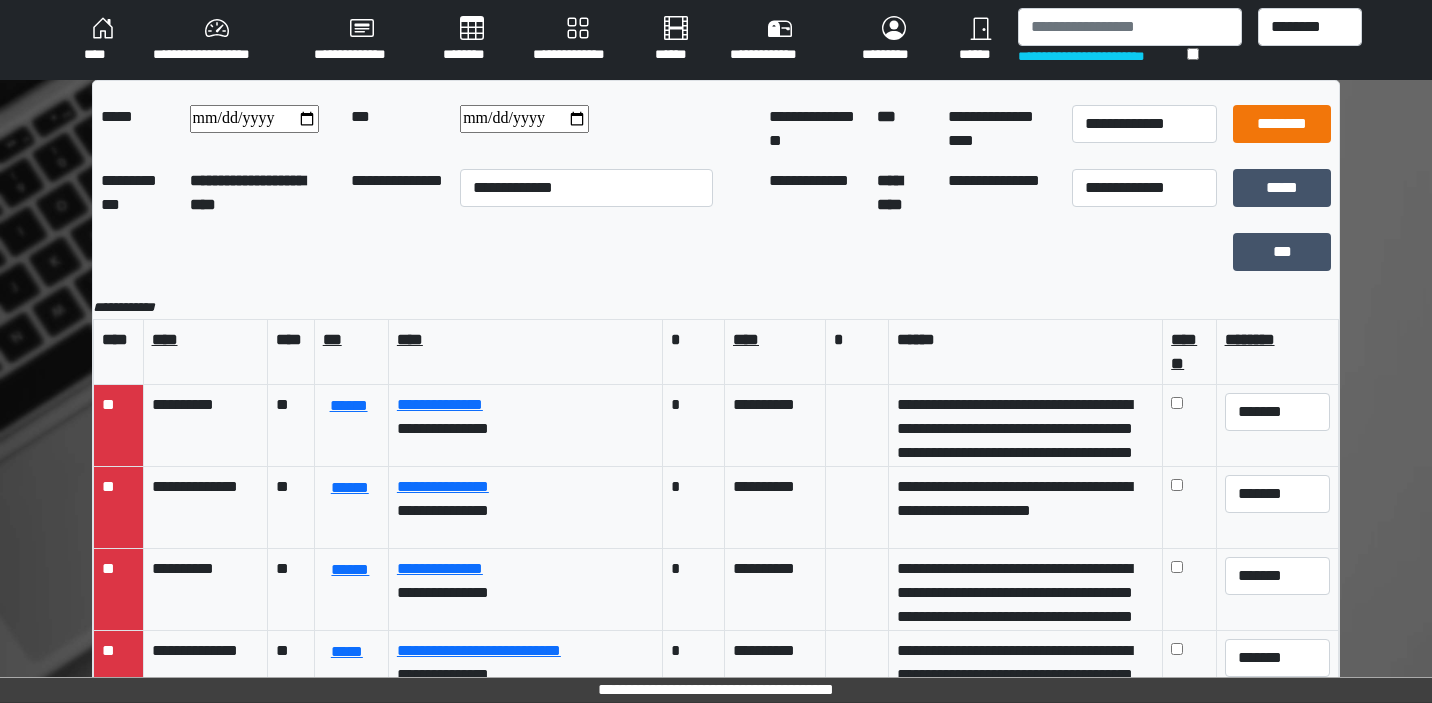 click on "********" at bounding box center (1282, 124) 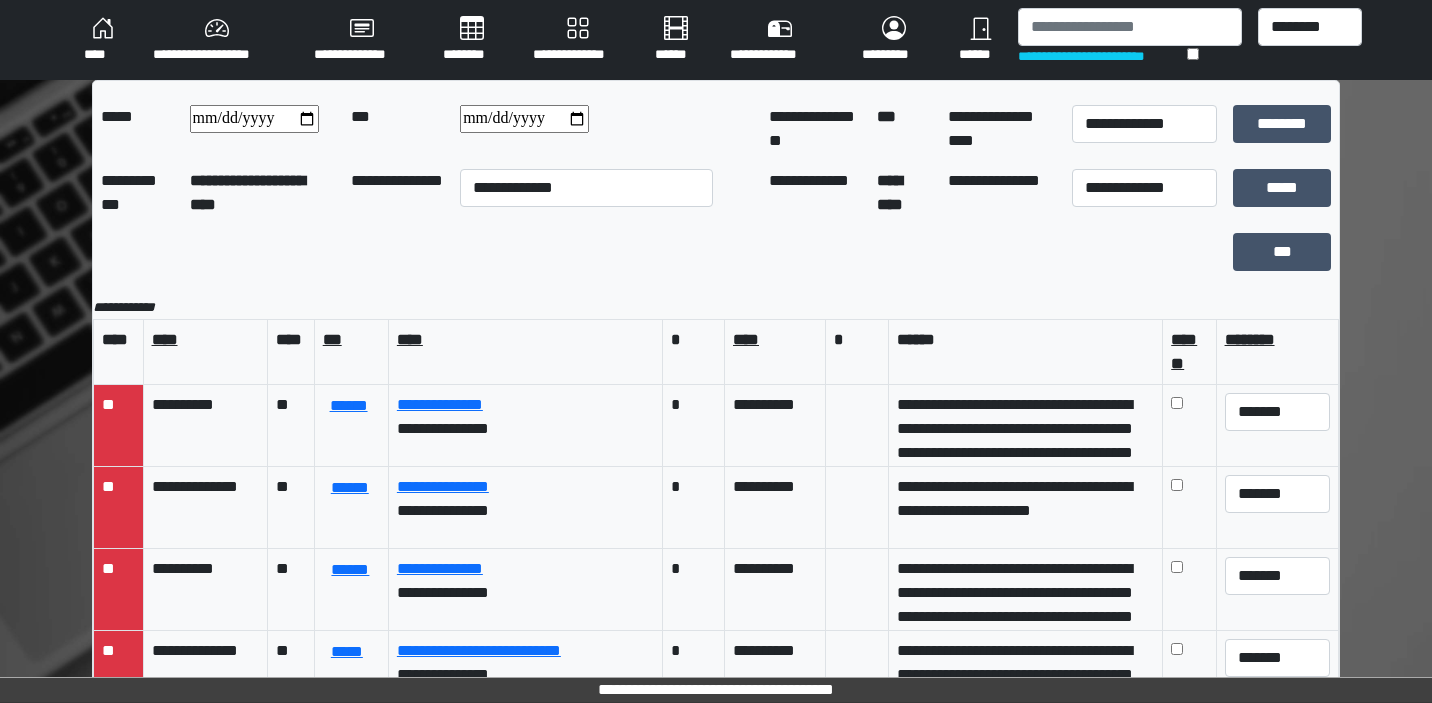 click on "********" at bounding box center (472, 40) 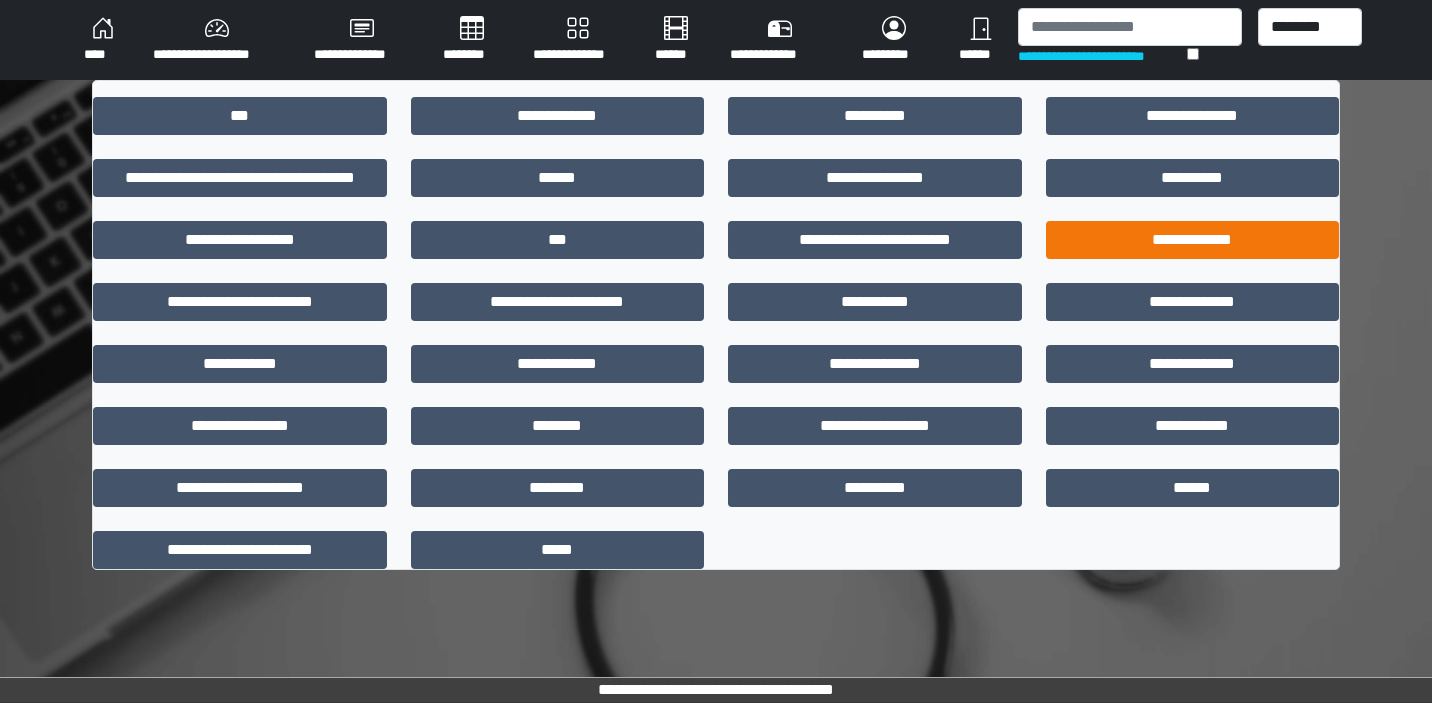 click on "**********" at bounding box center (1193, 240) 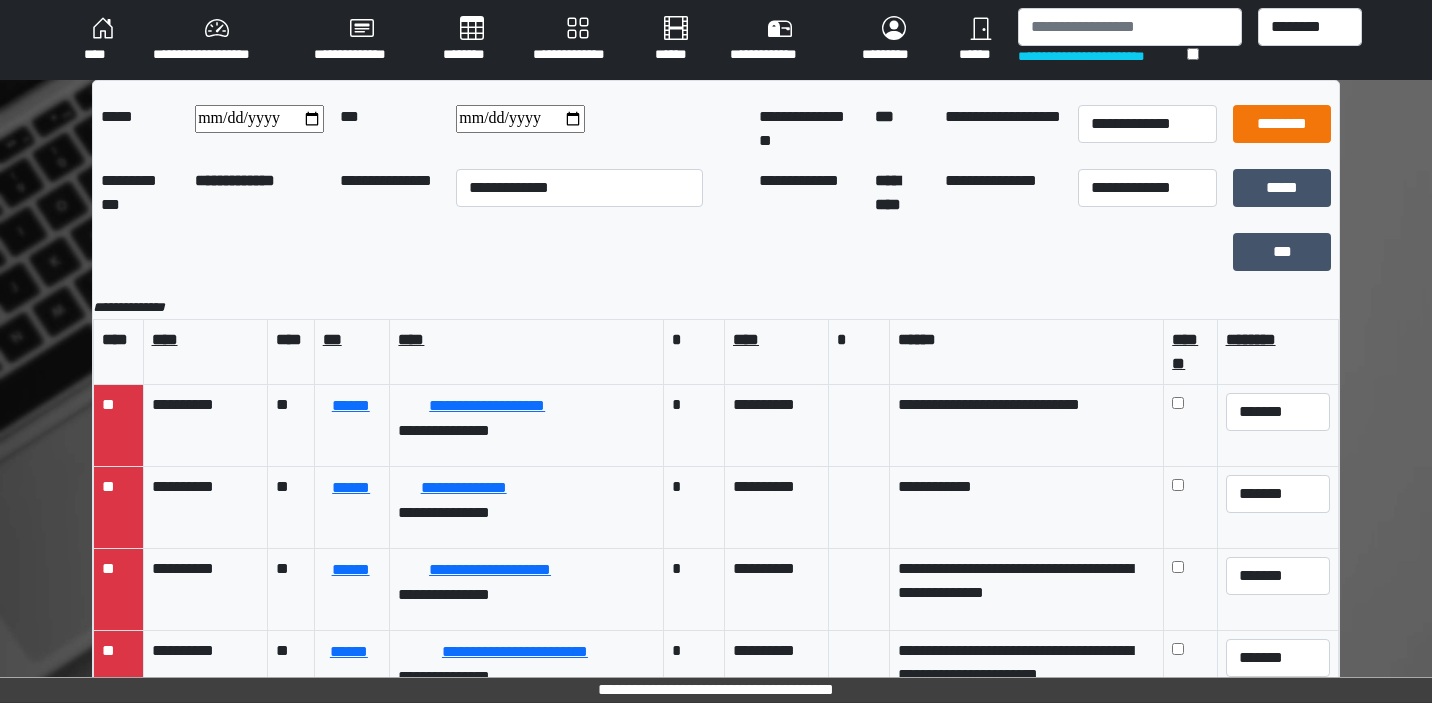 click on "********" at bounding box center [1282, 124] 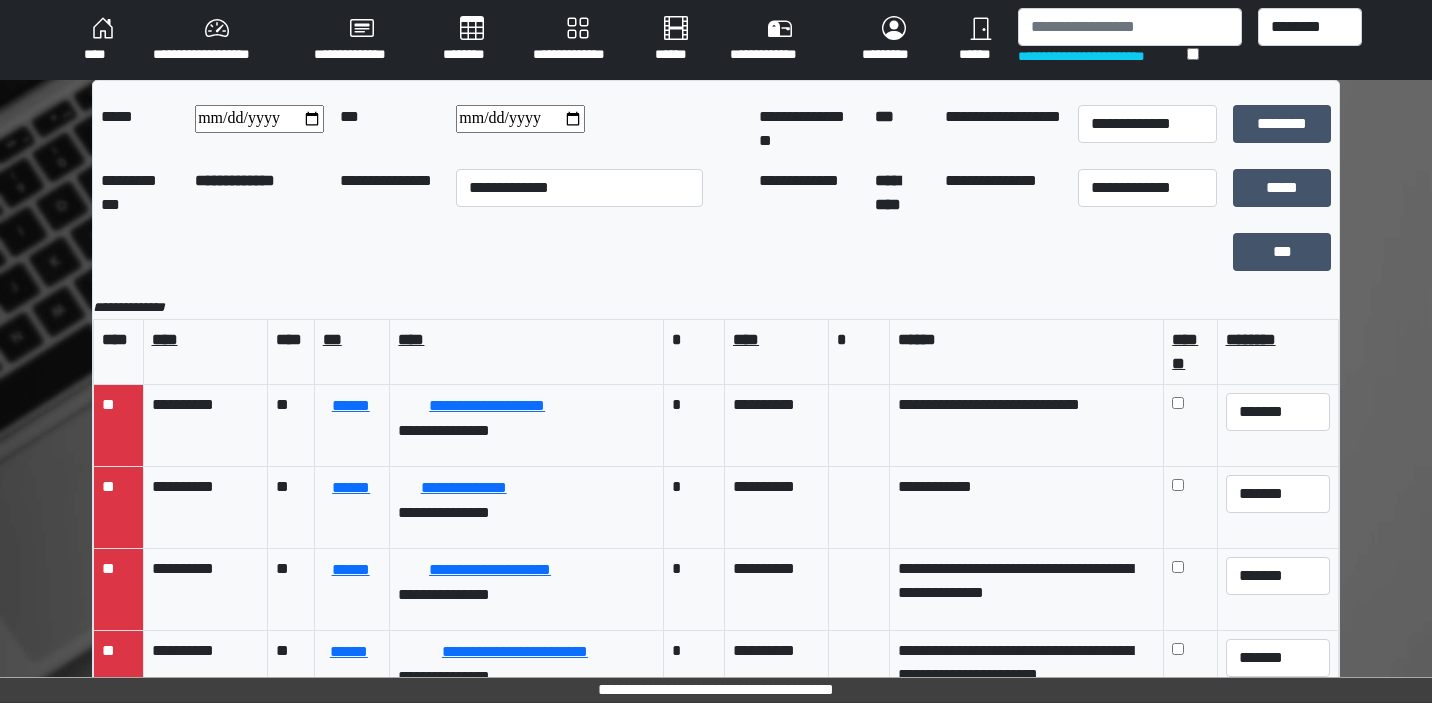 click at bounding box center [520, 119] 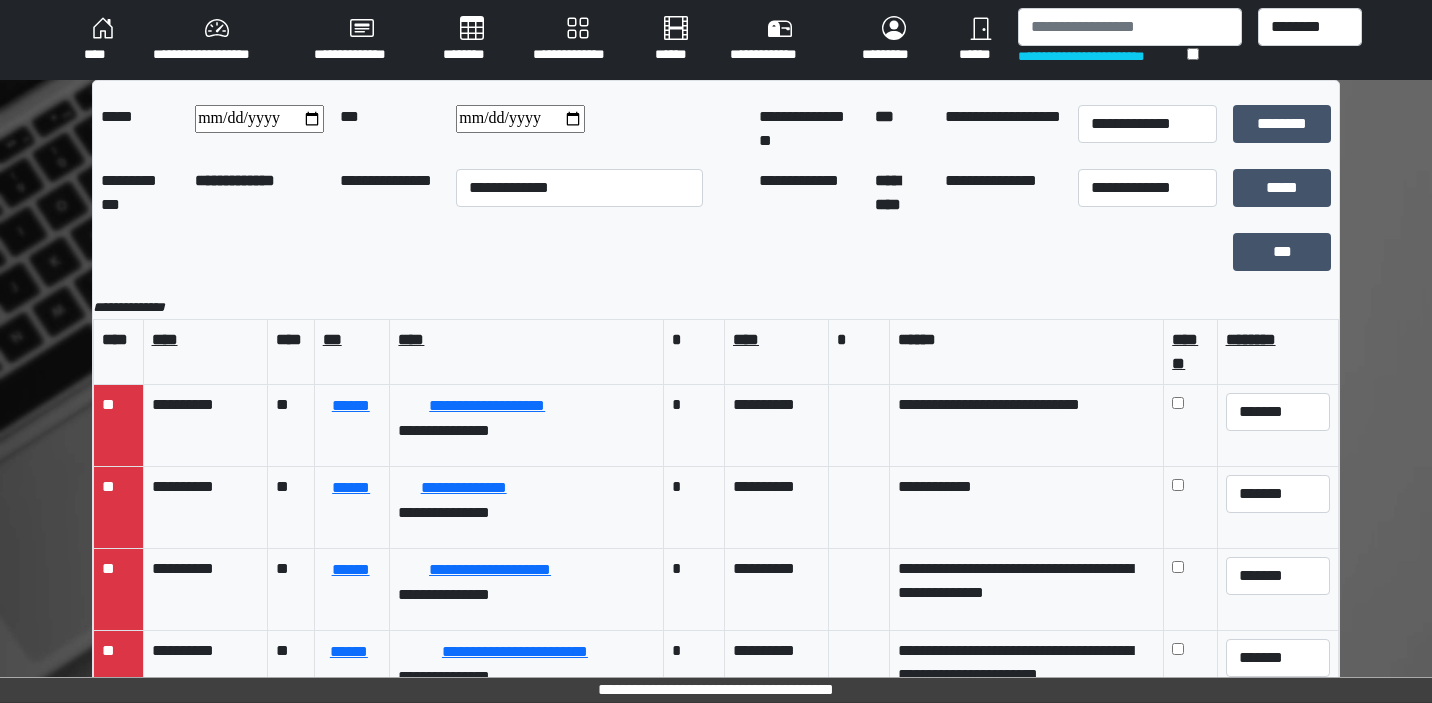 type on "**********" 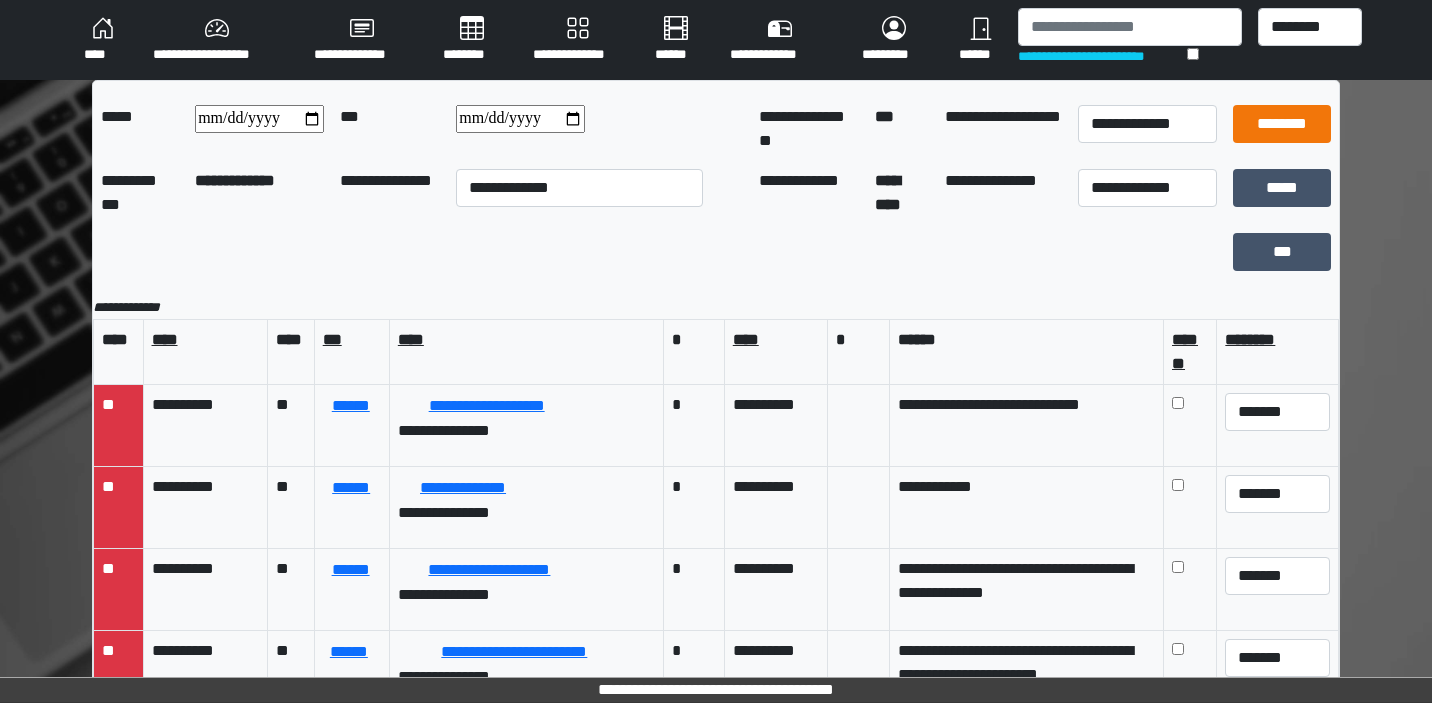 click on "********" at bounding box center [1282, 124] 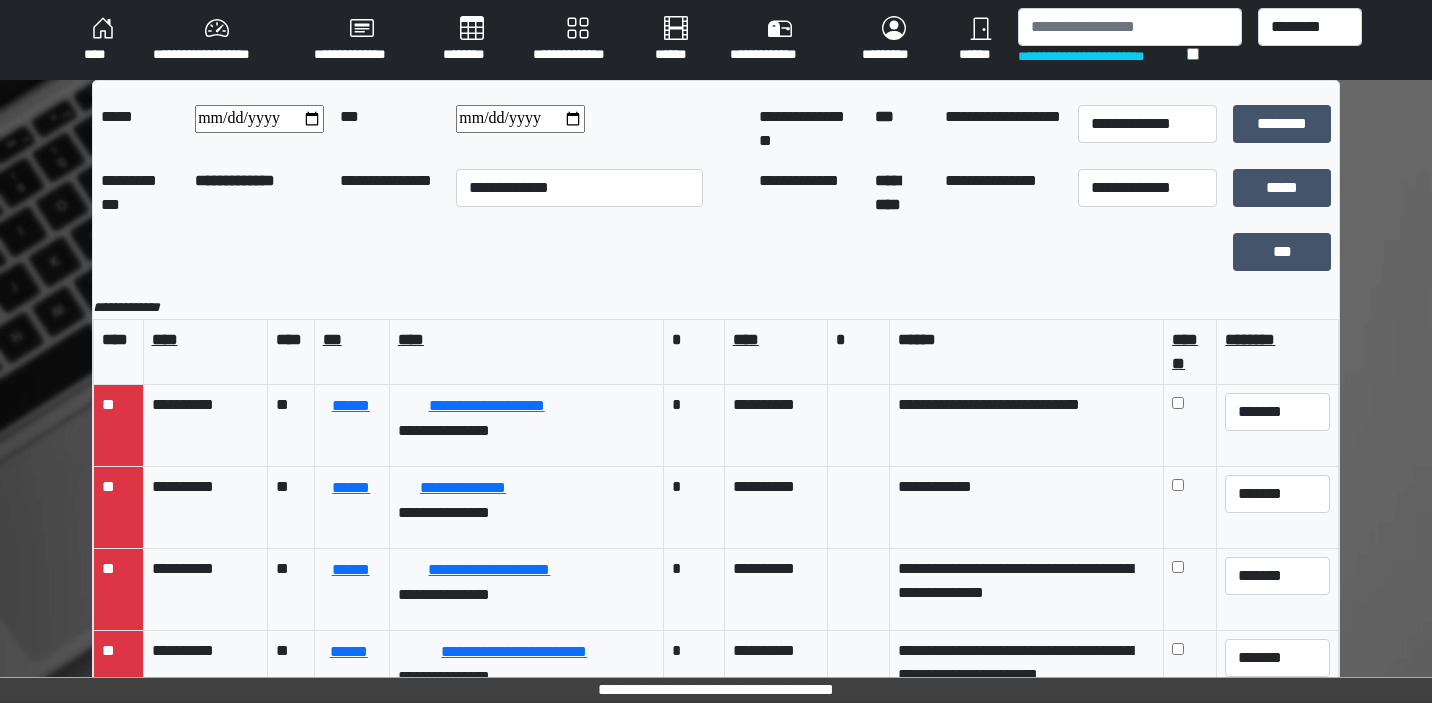 click on "********" at bounding box center (472, 40) 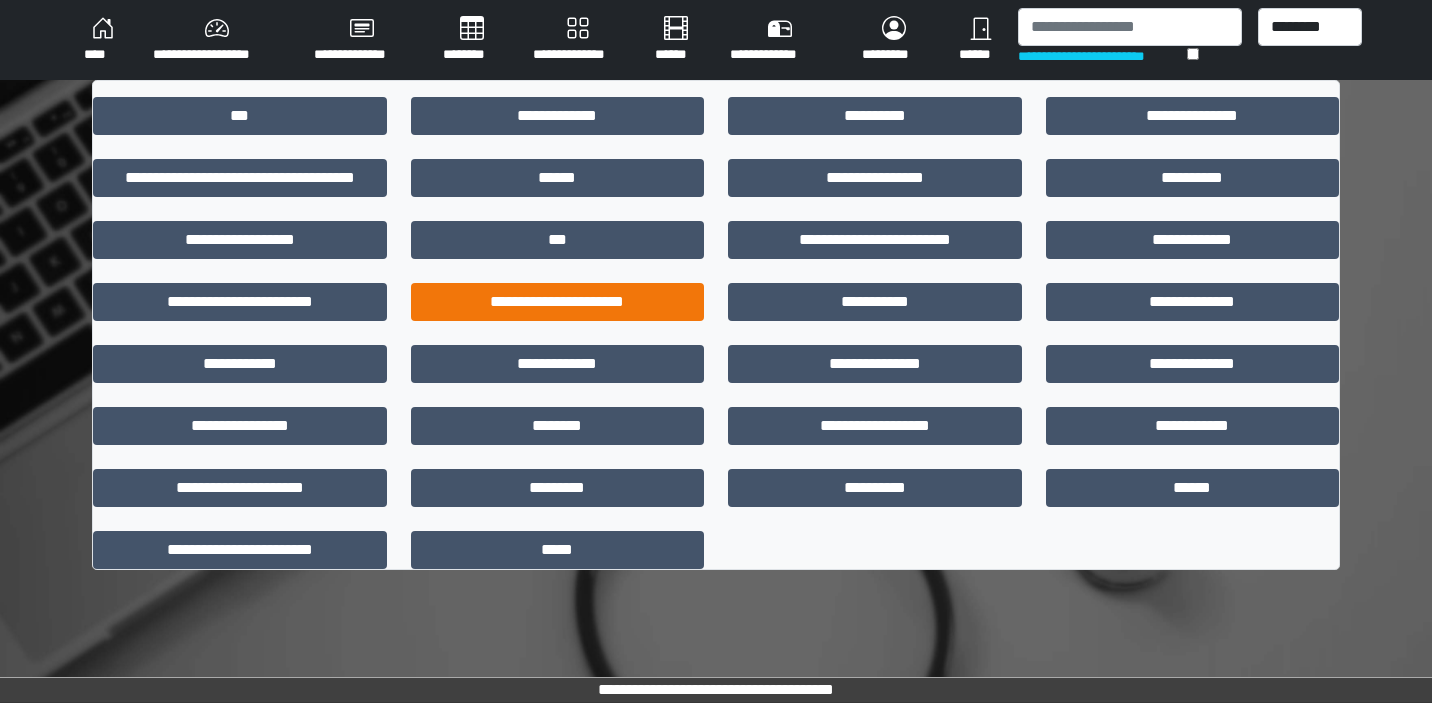 click on "**********" at bounding box center [558, 302] 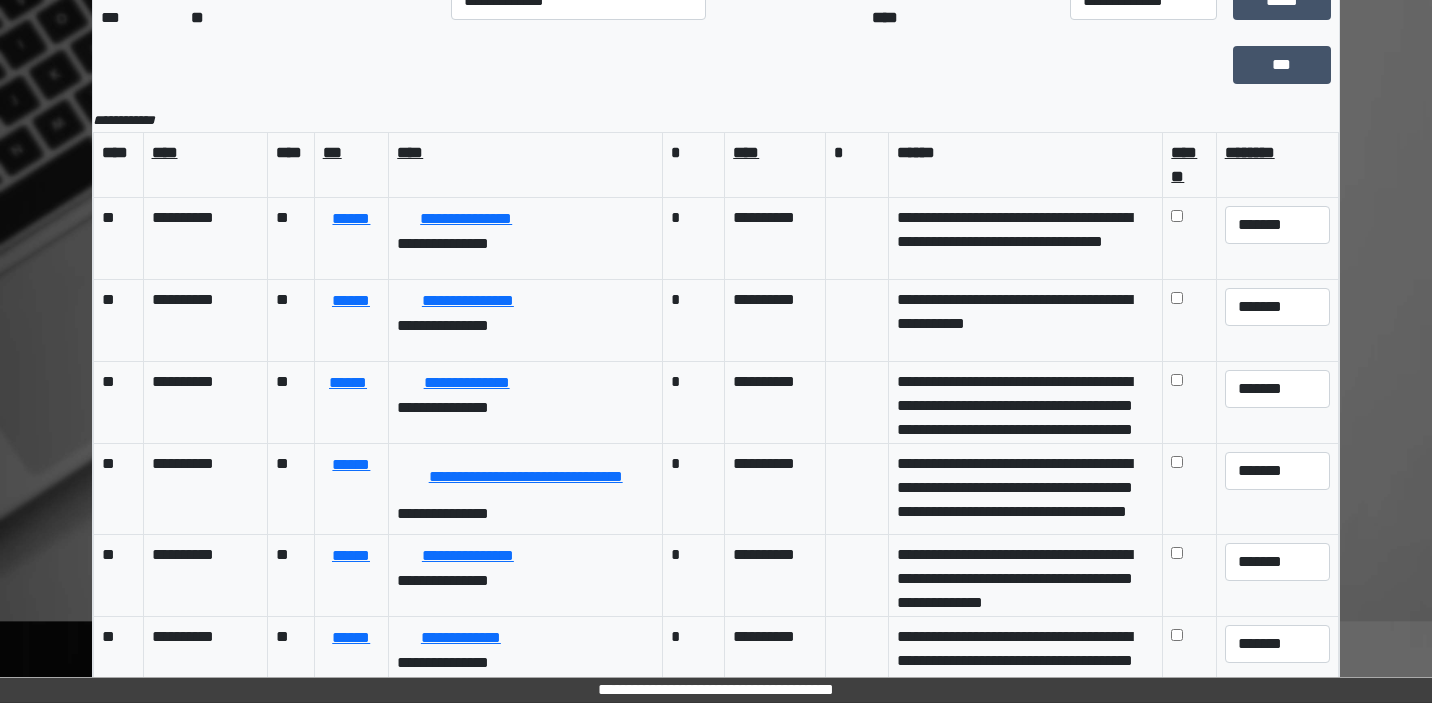 scroll, scrollTop: 209, scrollLeft: 0, axis: vertical 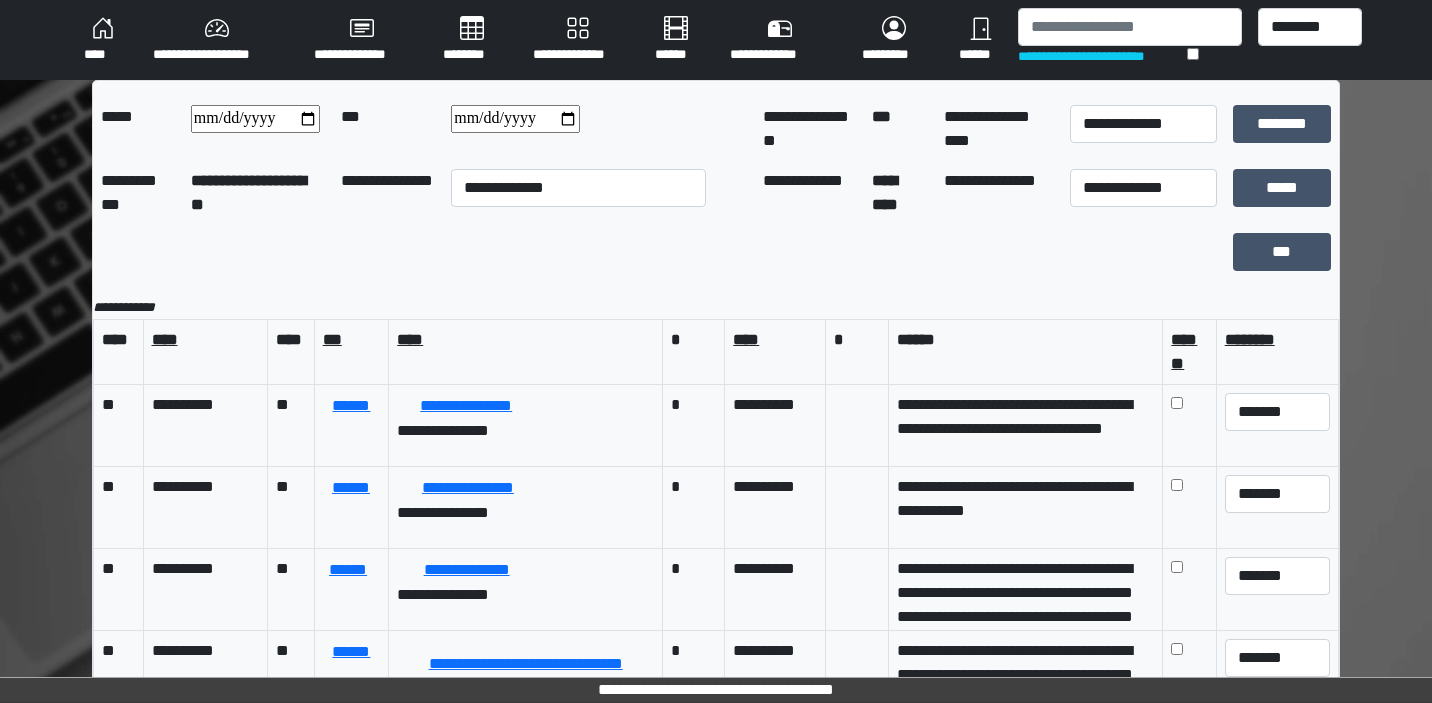 click on "********" at bounding box center (472, 40) 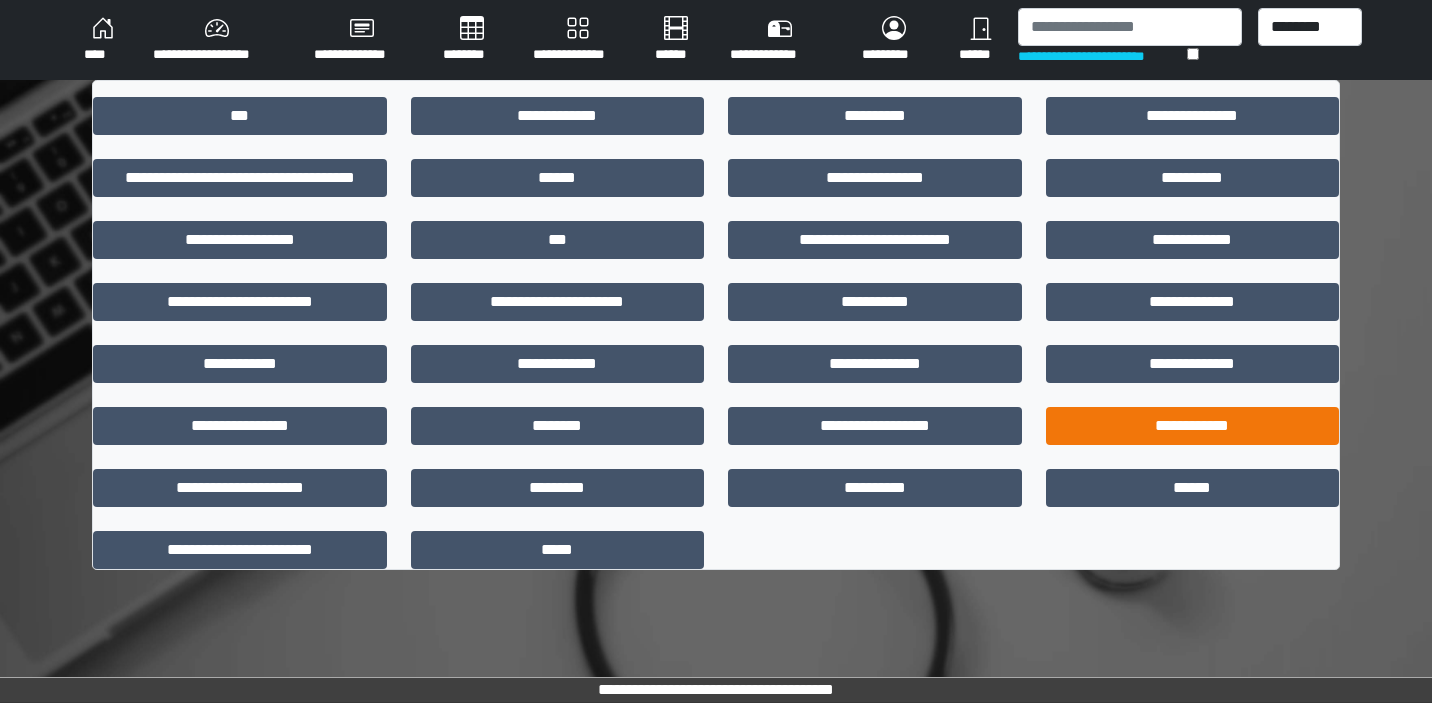 click on "**********" at bounding box center [1193, 426] 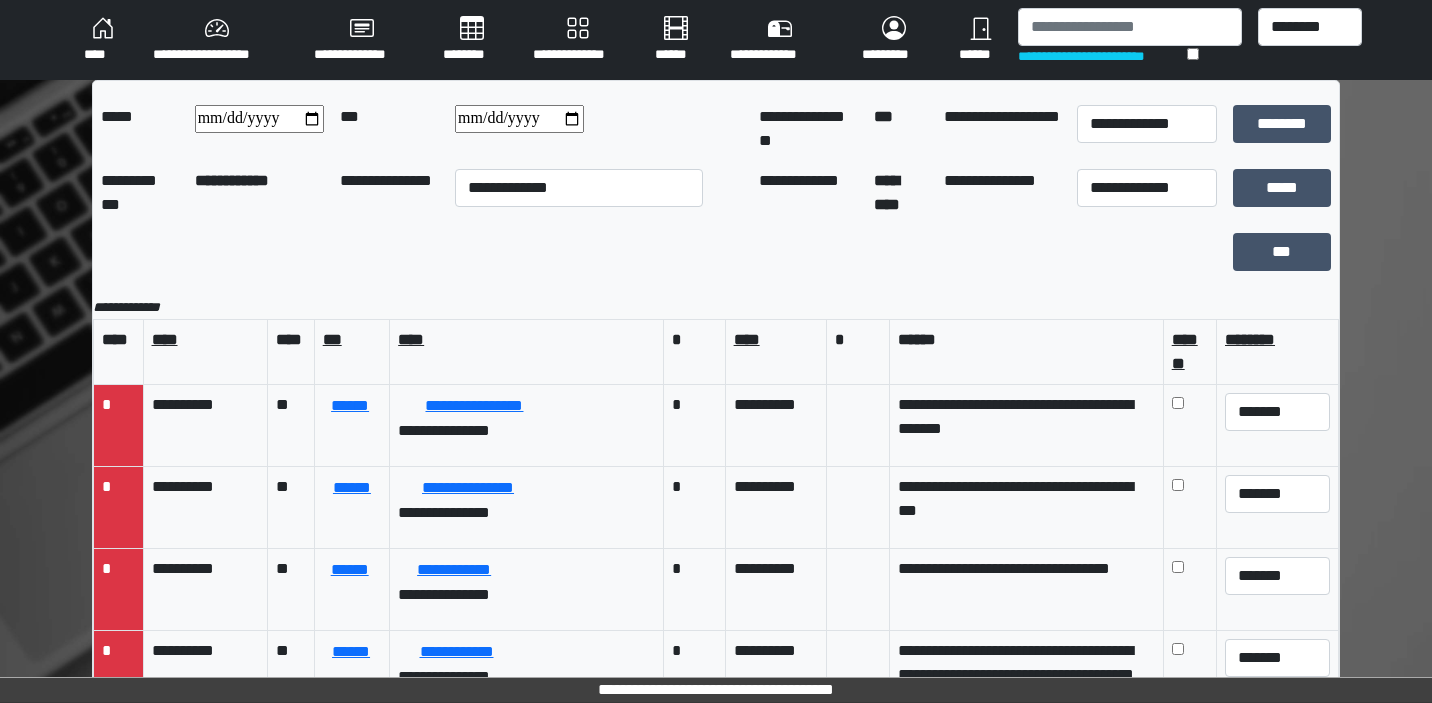 click on "**********" at bounding box center [519, 119] 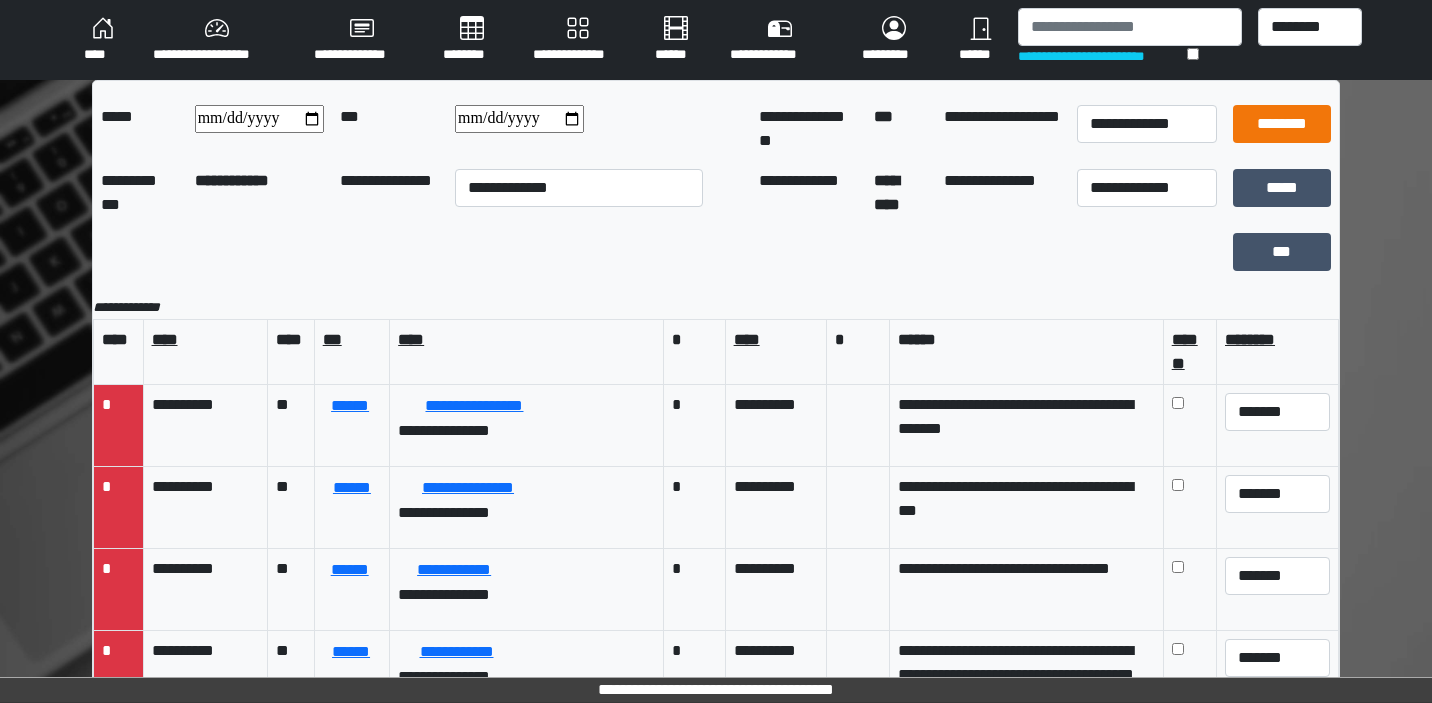 click on "********" at bounding box center [1282, 124] 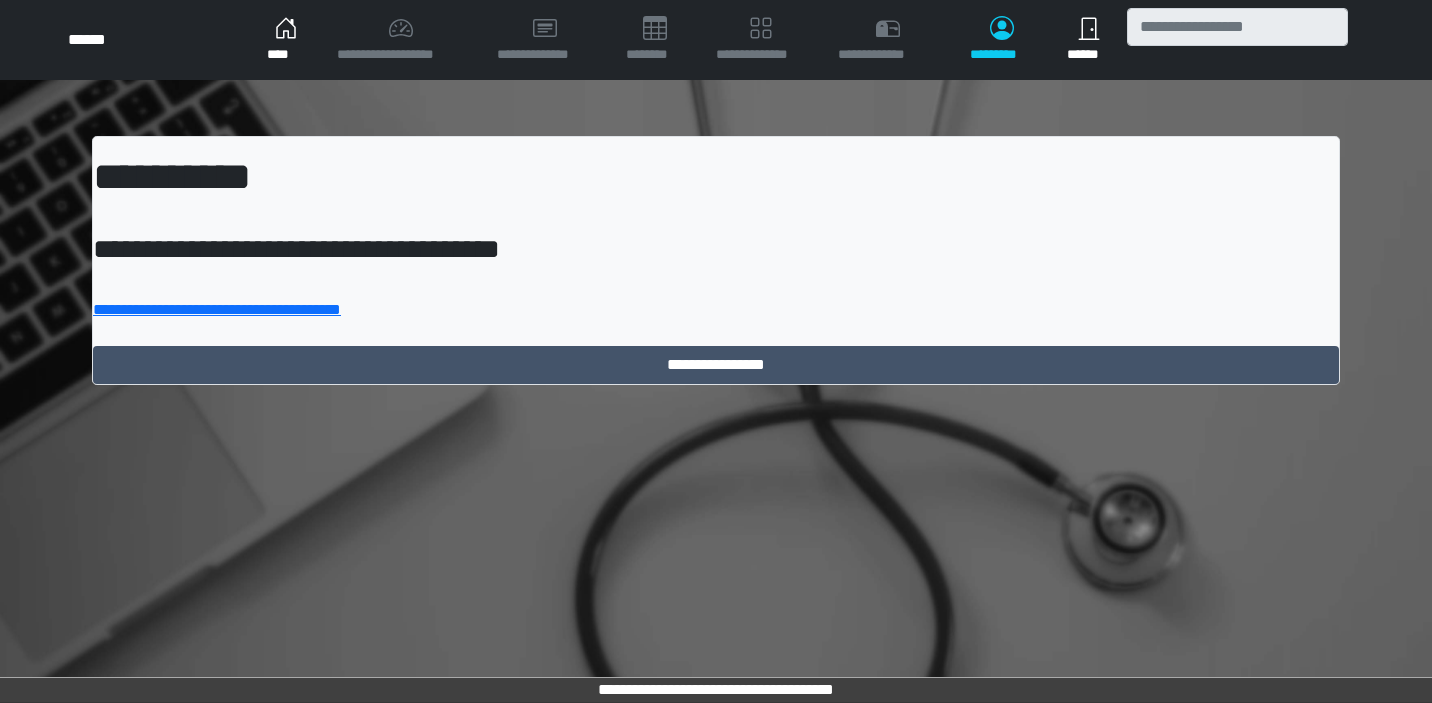 scroll, scrollTop: 0, scrollLeft: 0, axis: both 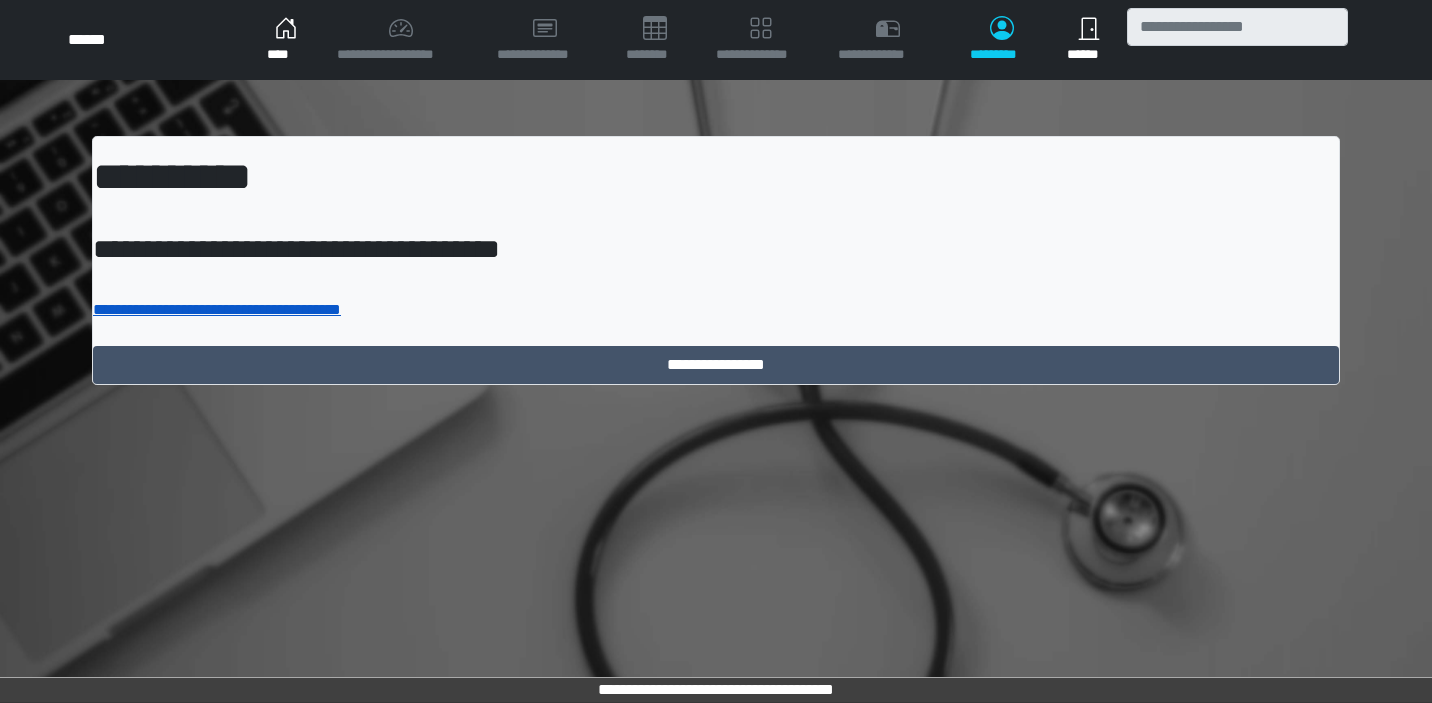click on "**********" at bounding box center (217, 309) 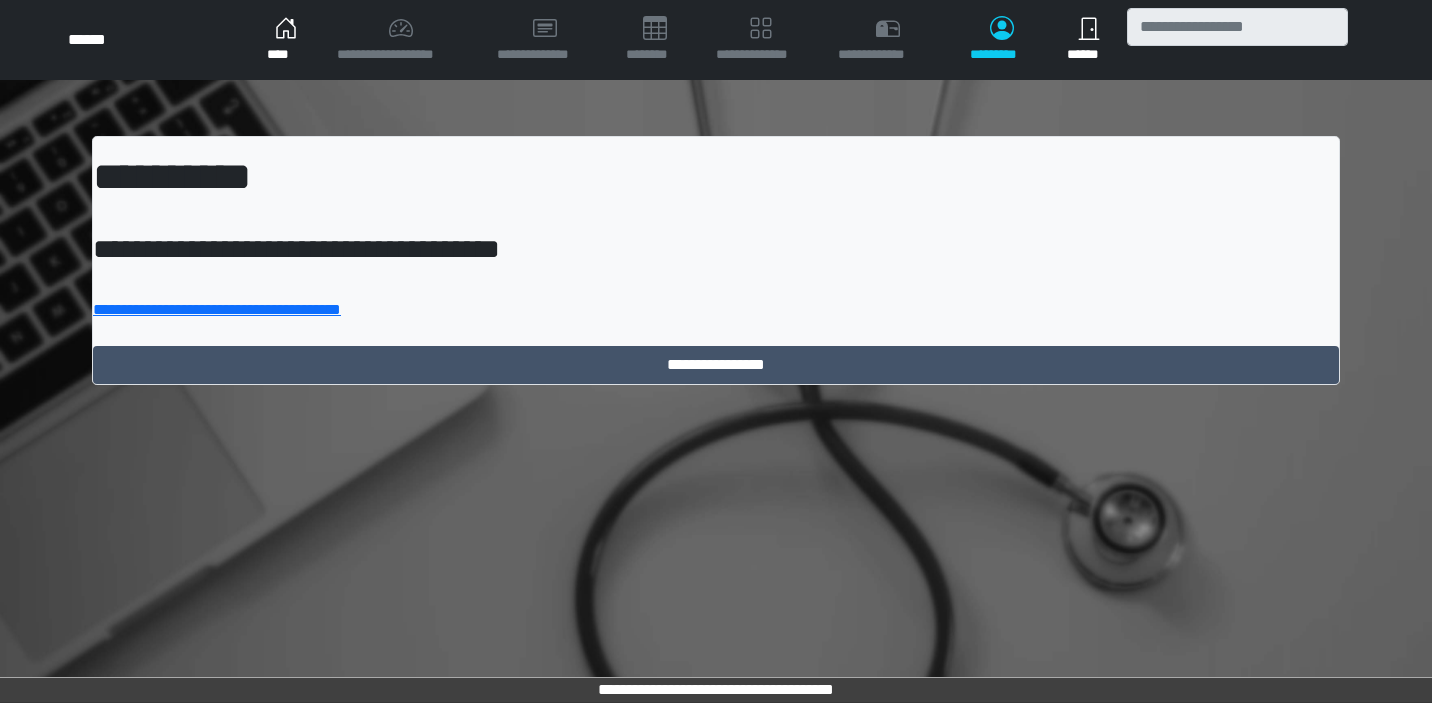scroll, scrollTop: 0, scrollLeft: 0, axis: both 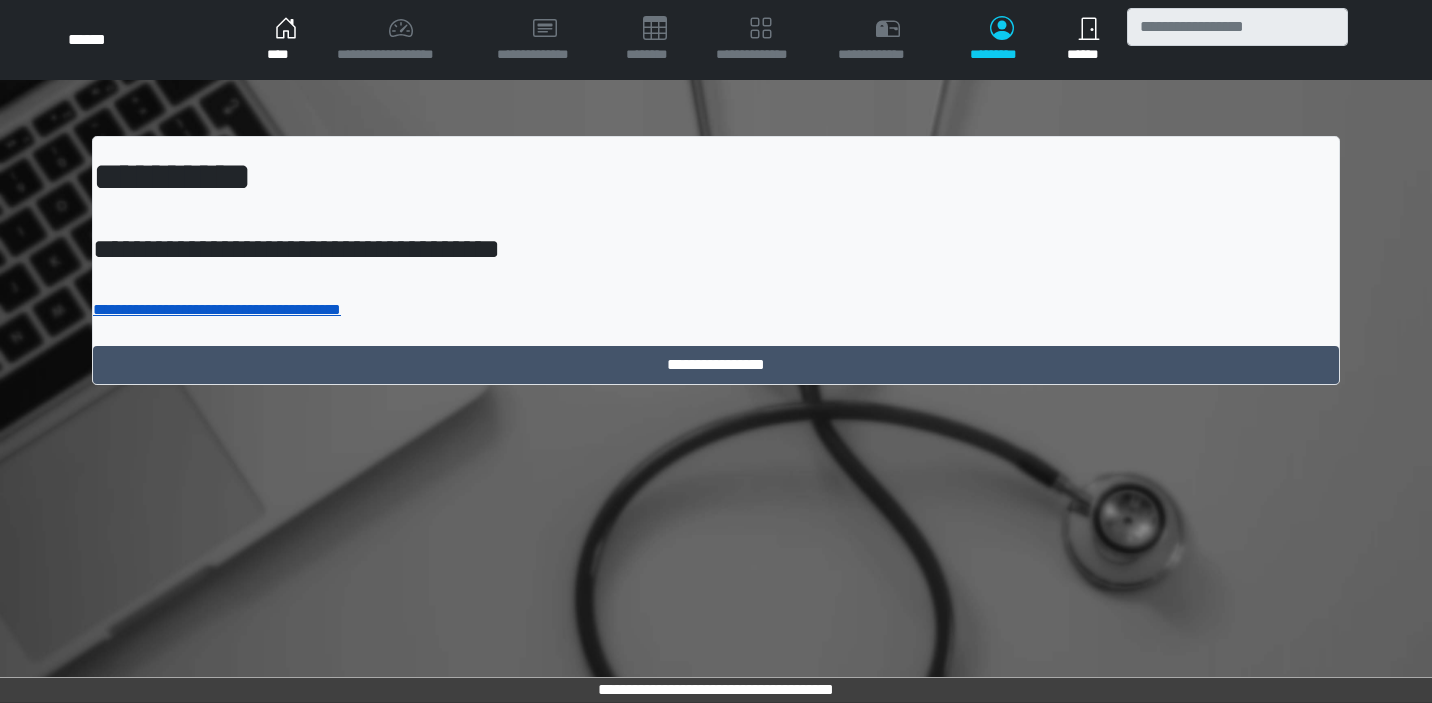 click on "**********" at bounding box center [217, 309] 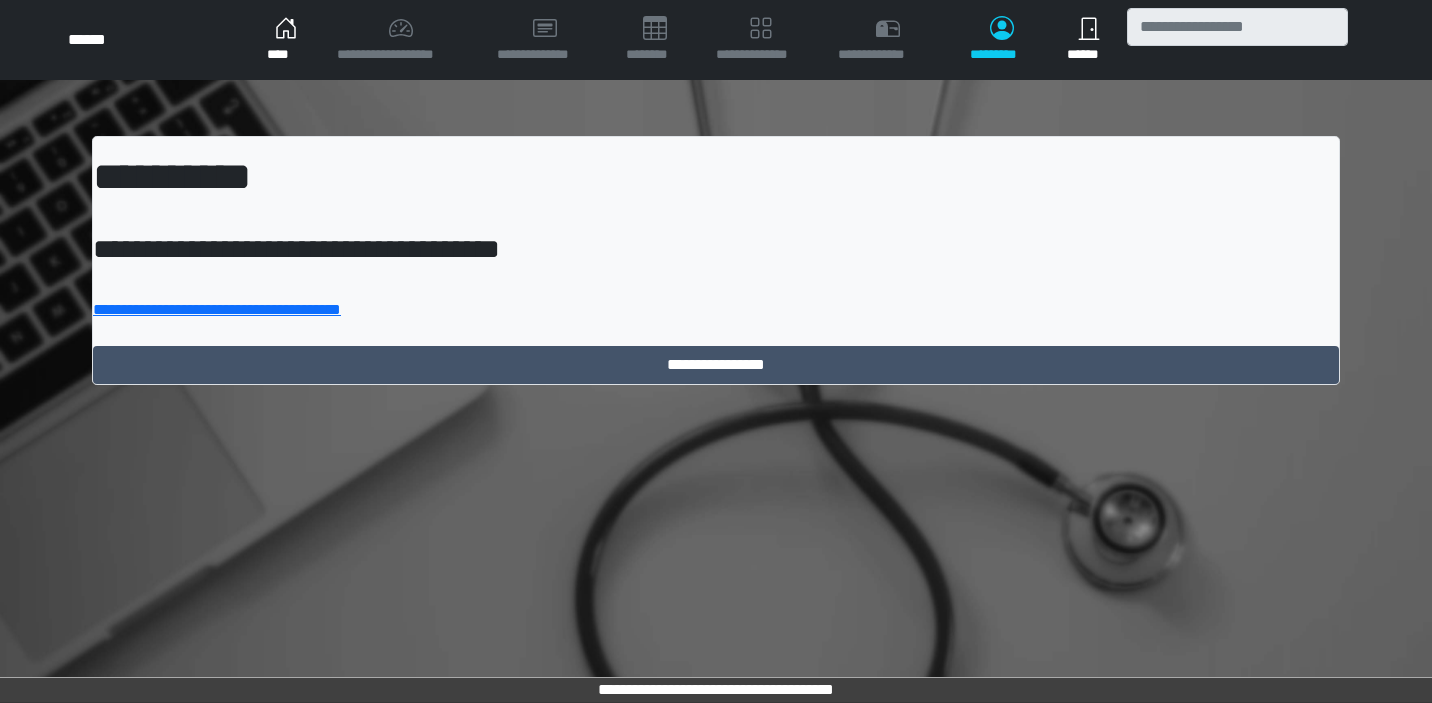 click on "****" at bounding box center (285, 40) 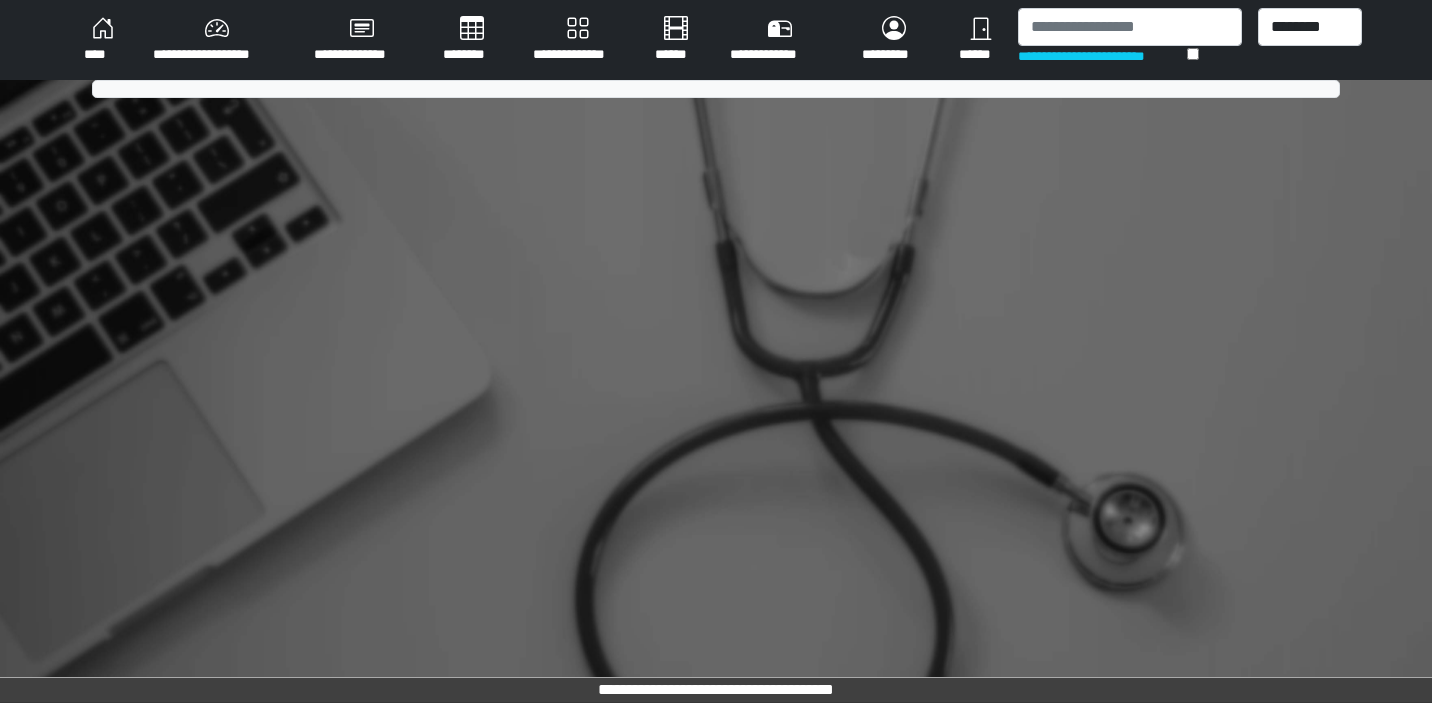 scroll, scrollTop: 0, scrollLeft: 0, axis: both 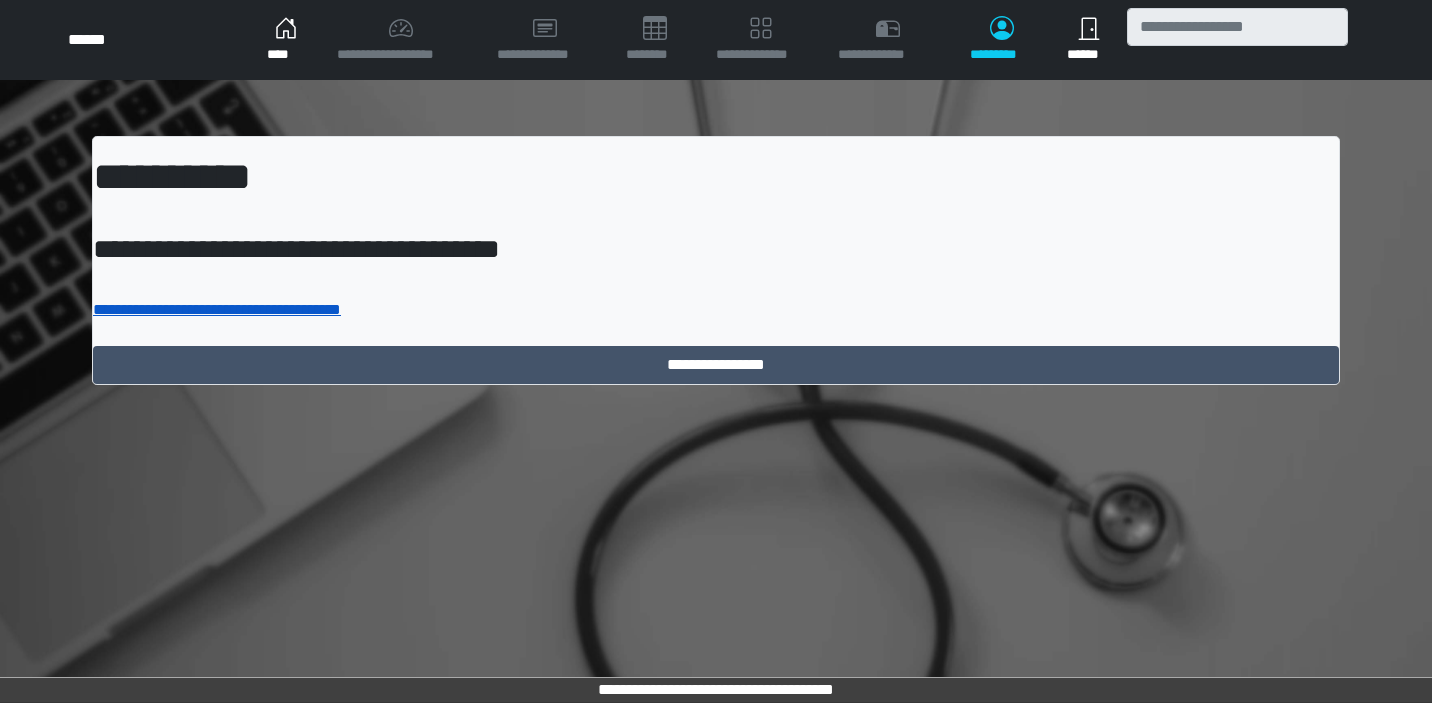 click on "**********" at bounding box center (217, 309) 